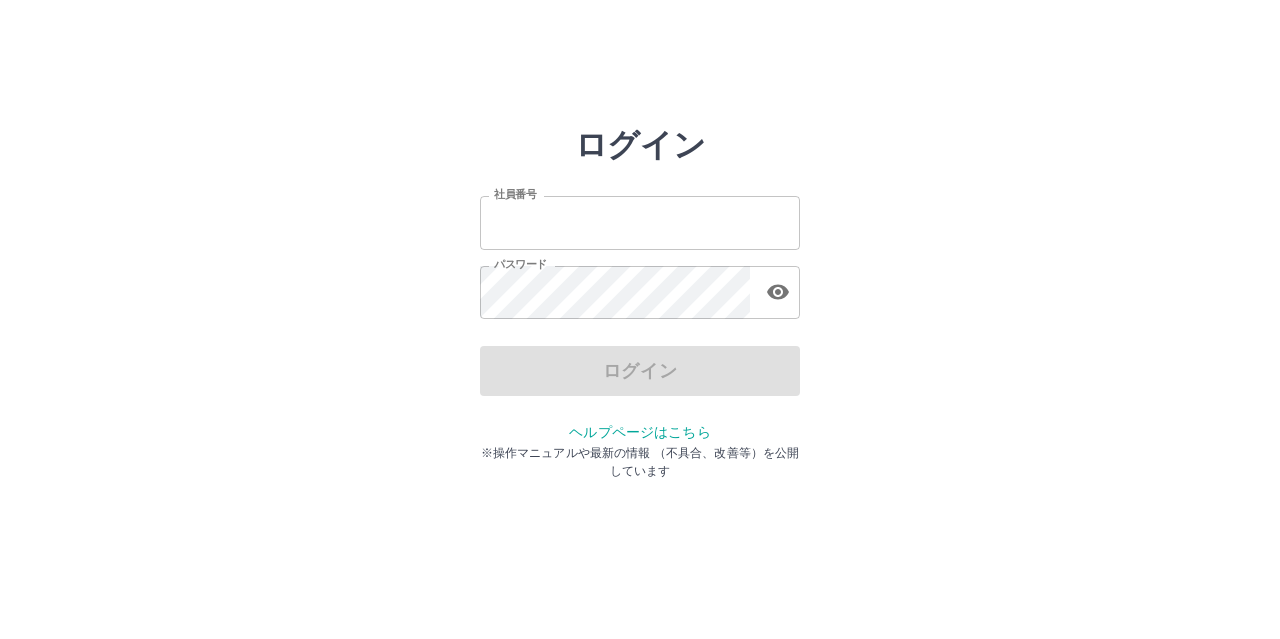 scroll, scrollTop: 0, scrollLeft: 0, axis: both 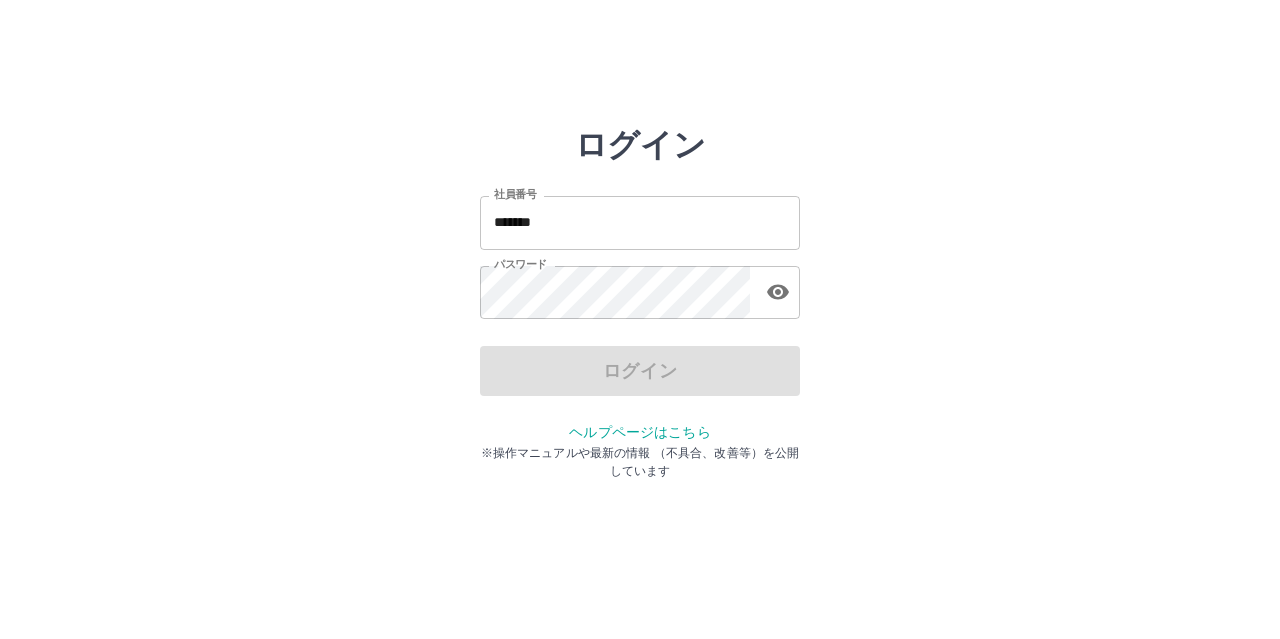 click on "*******" at bounding box center [640, 222] 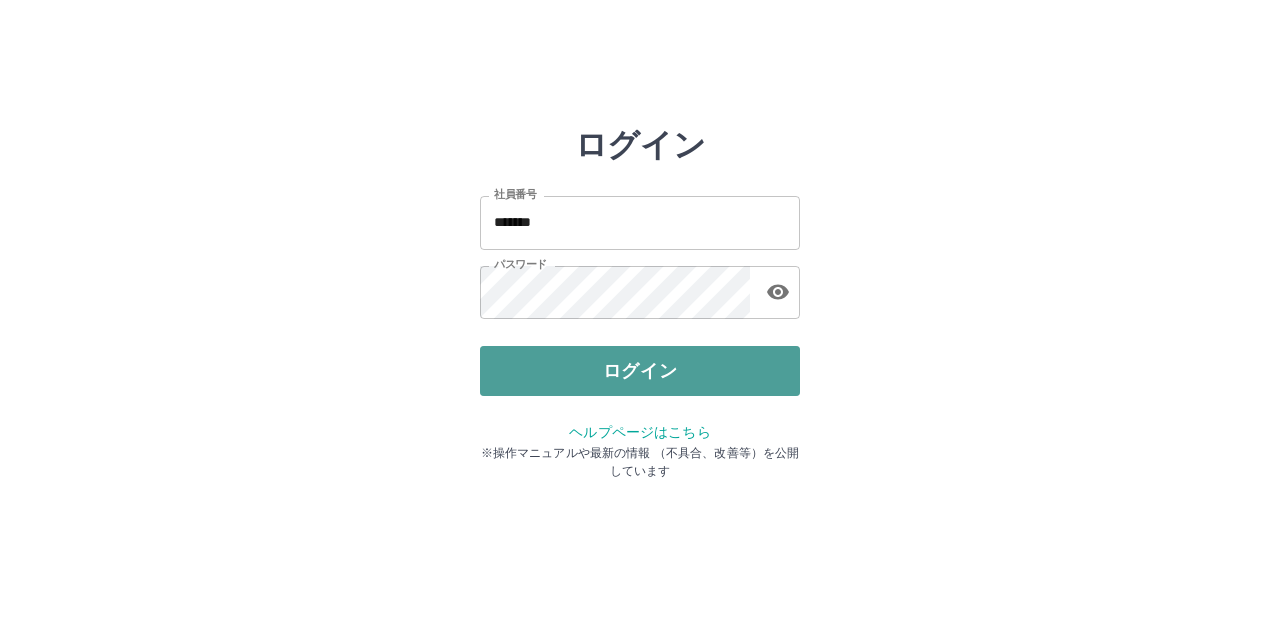 click on "ログイン" at bounding box center [640, 371] 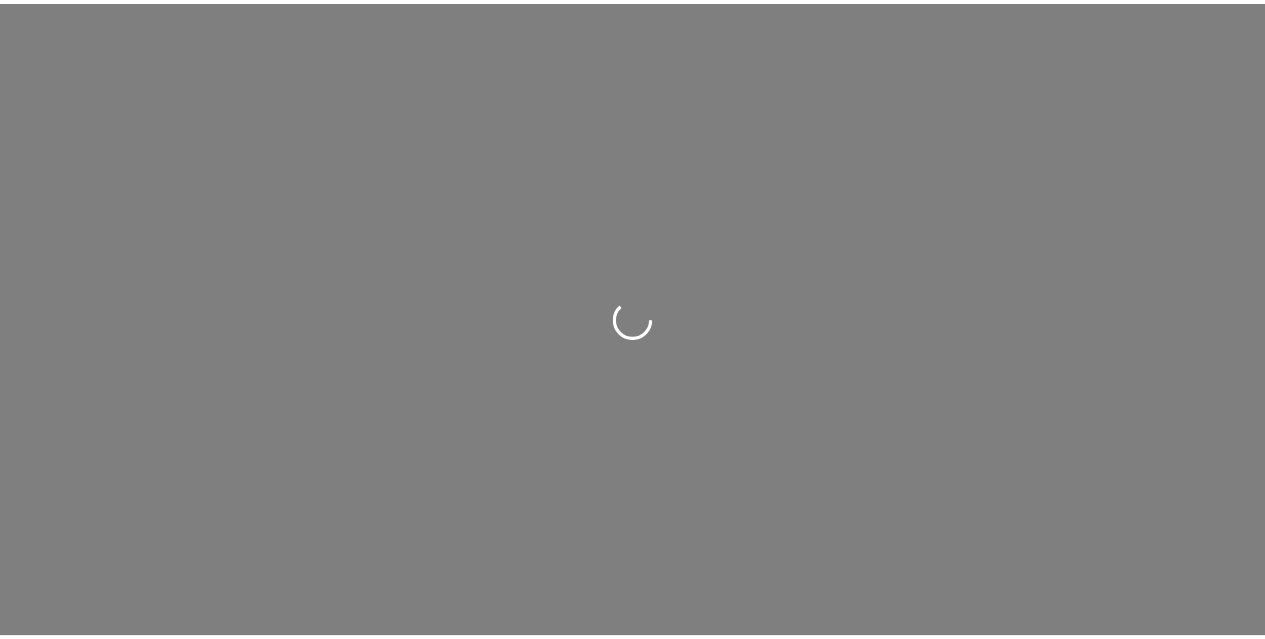 scroll, scrollTop: 0, scrollLeft: 0, axis: both 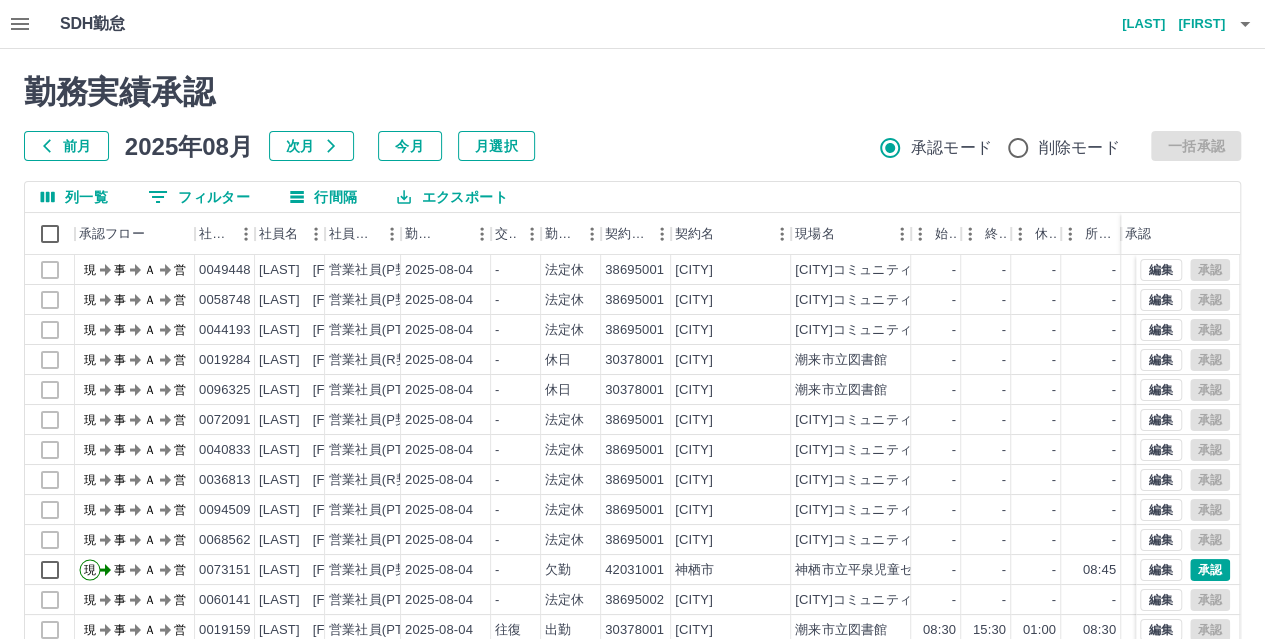 click 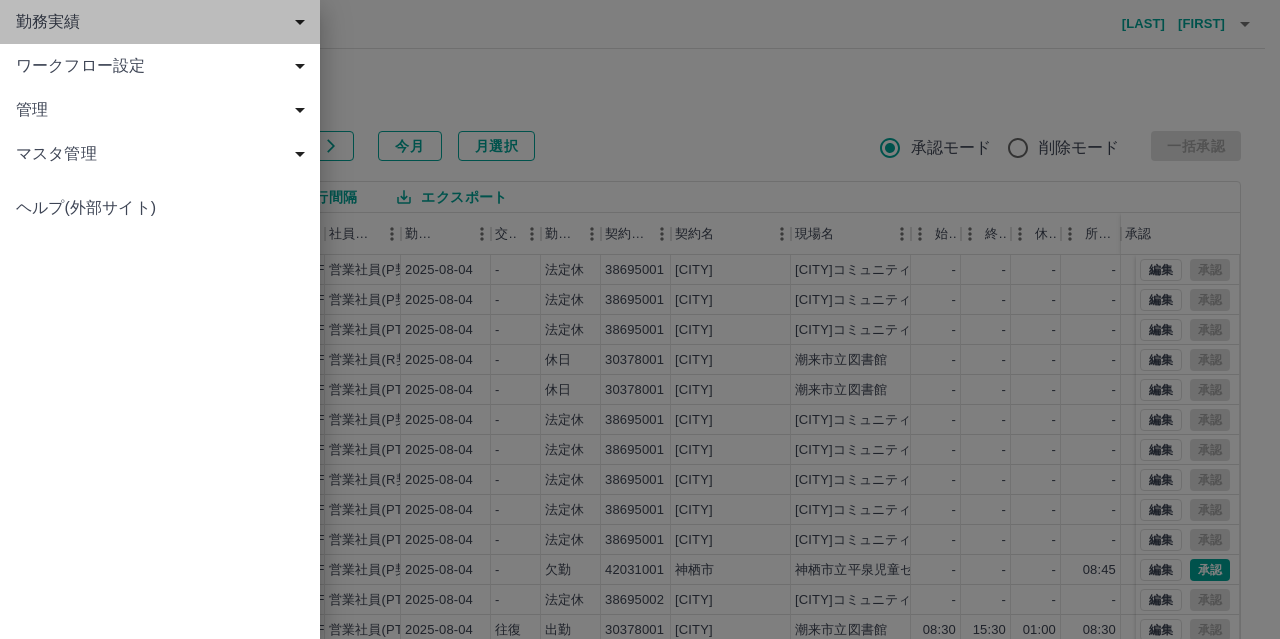 click on "勤務実績" at bounding box center (164, 22) 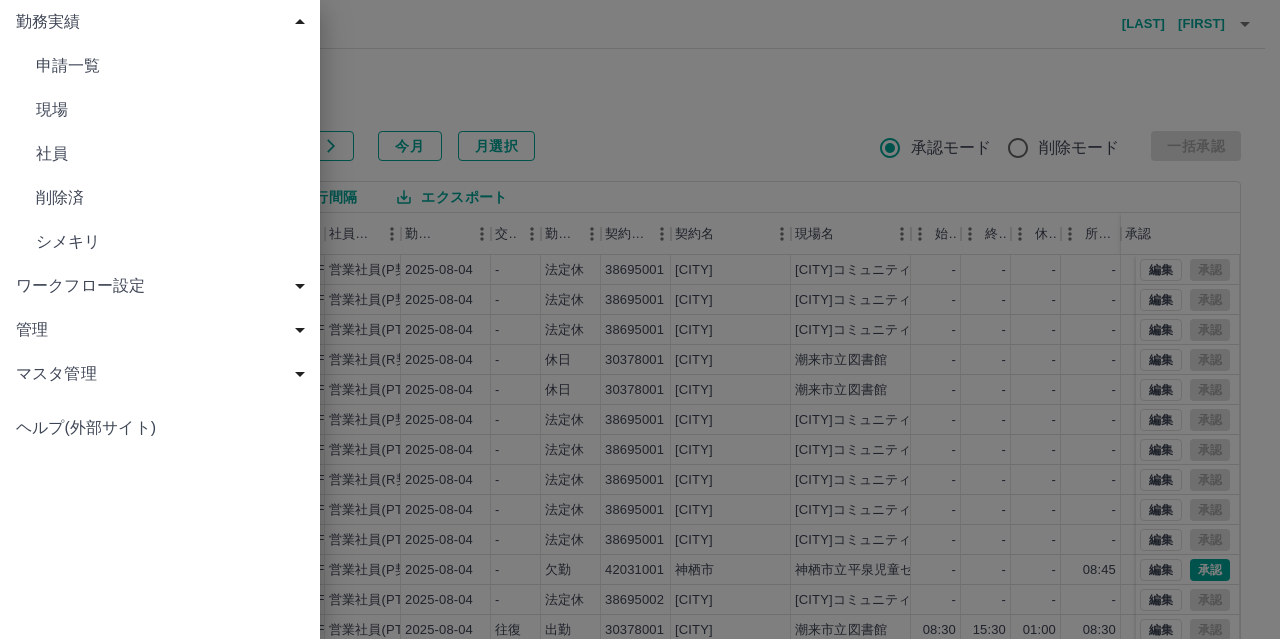 click on "社員" at bounding box center [170, 154] 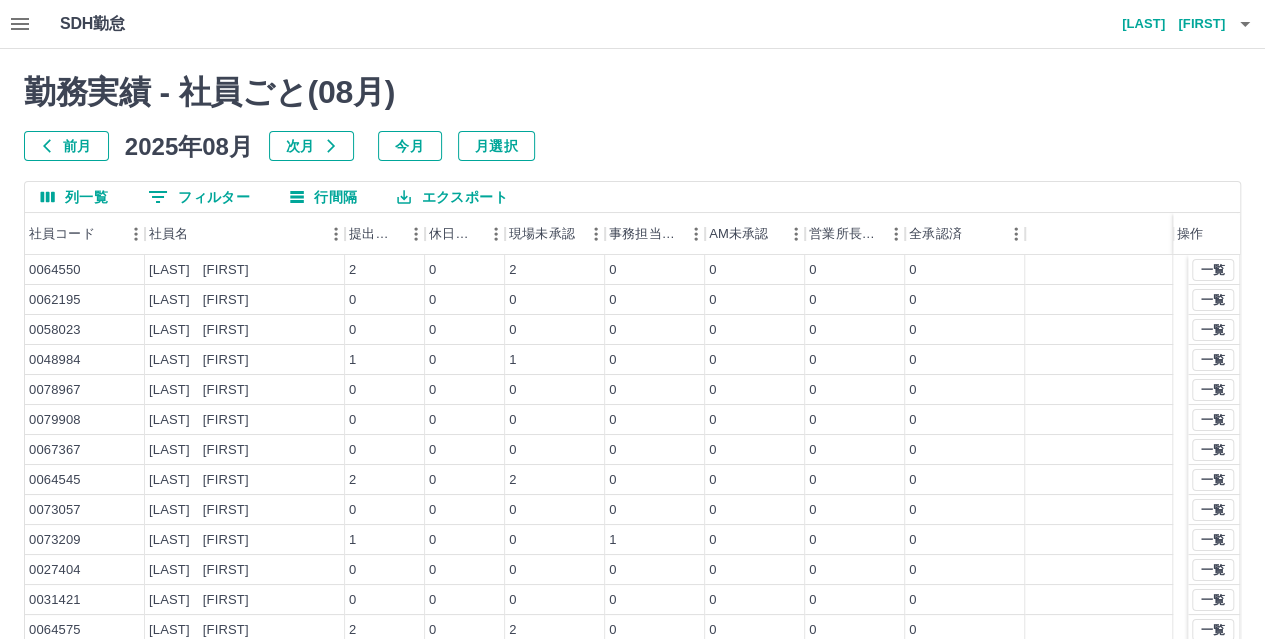click on "0 フィルター" at bounding box center [199, 197] 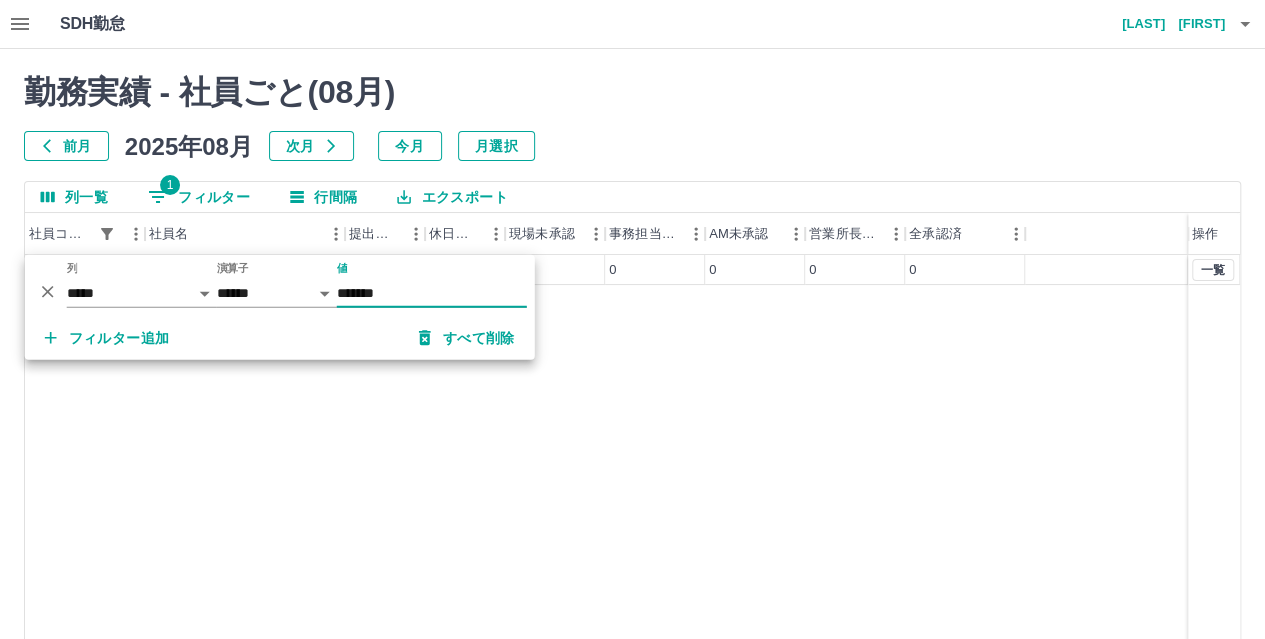 type on "*******" 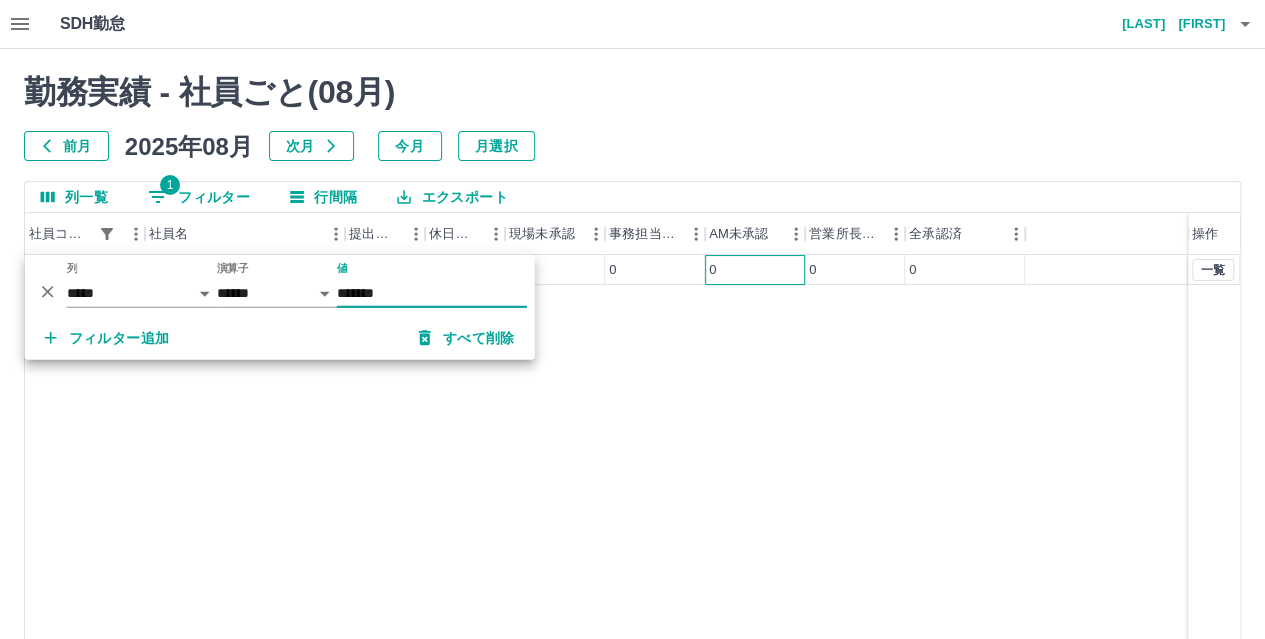 click on "0" at bounding box center (755, 270) 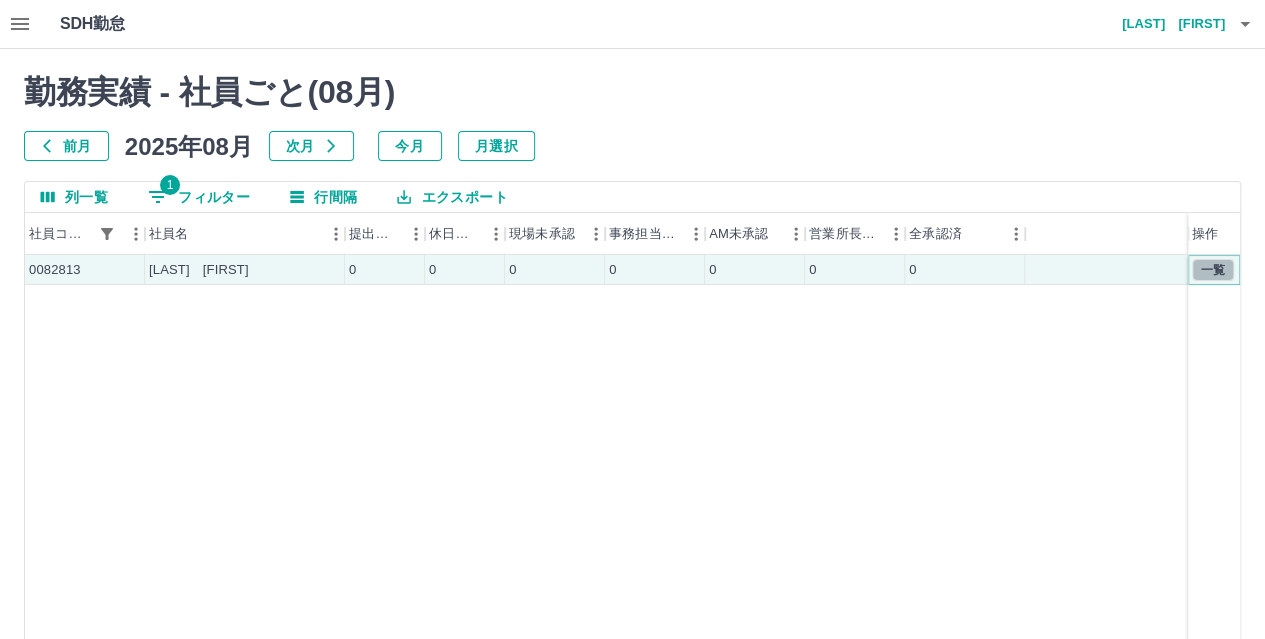 click on "一覧" at bounding box center [1213, 270] 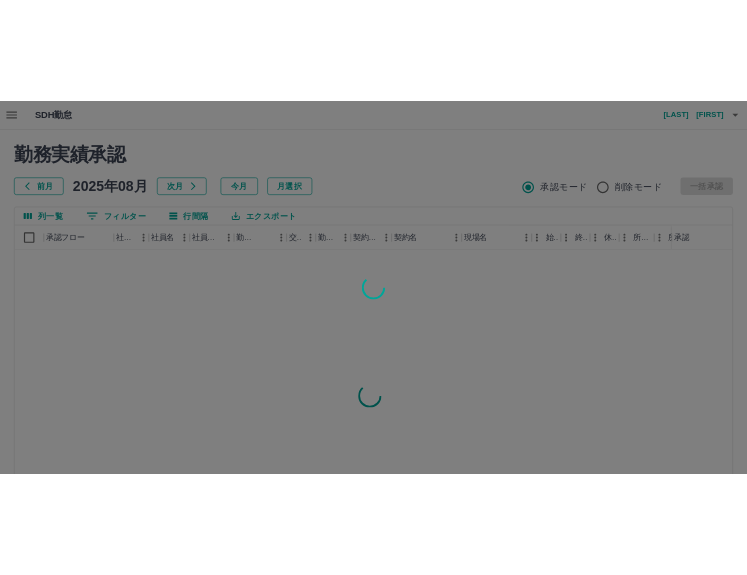 scroll, scrollTop: 0, scrollLeft: 0, axis: both 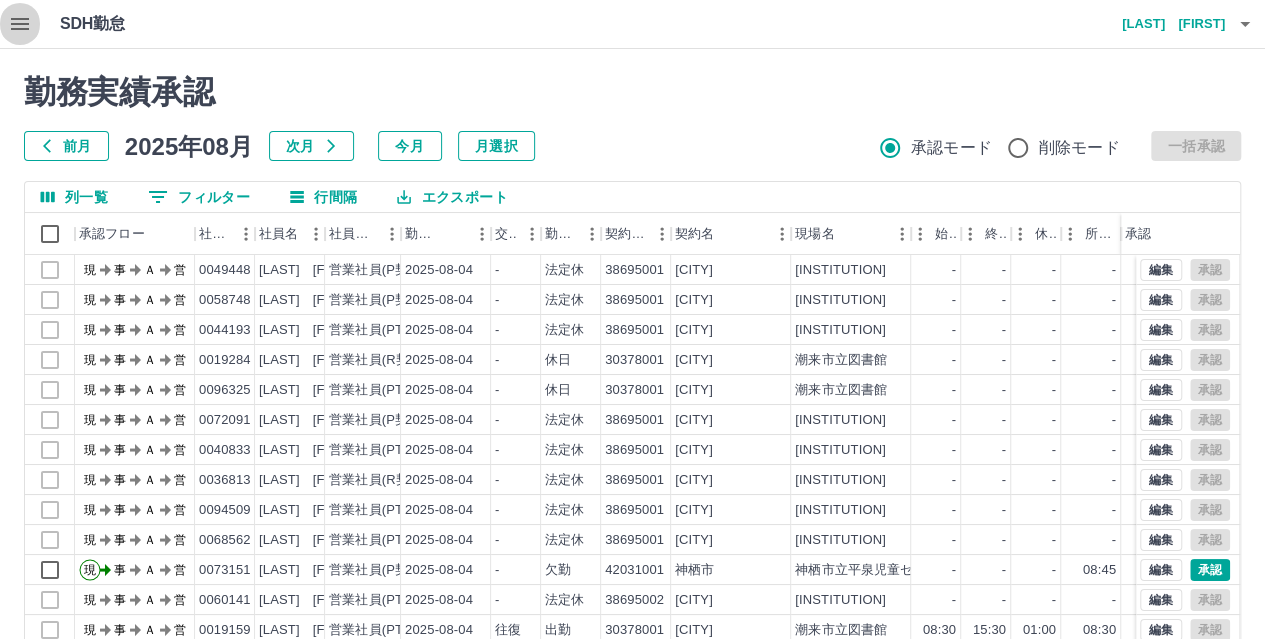 click 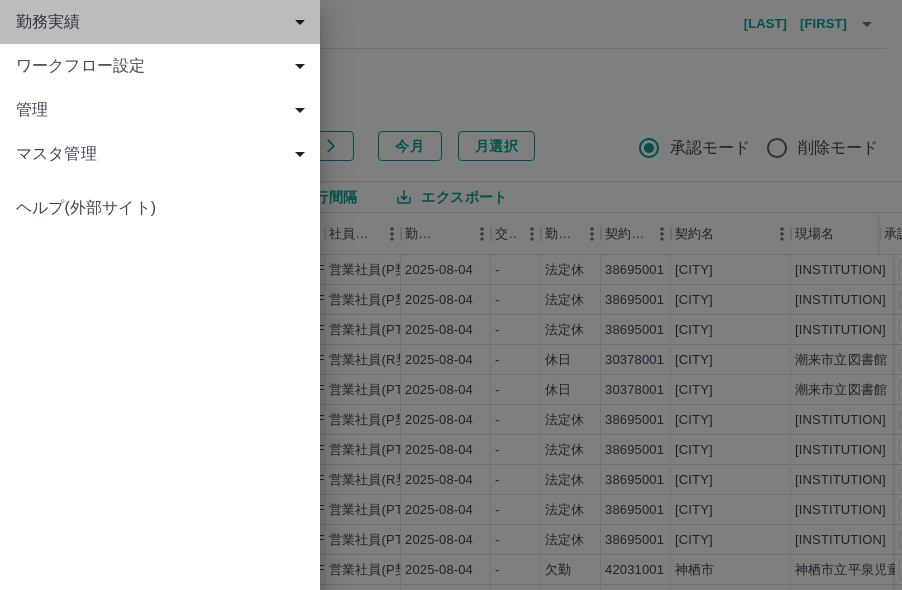 click on "勤務実績" at bounding box center (164, 22) 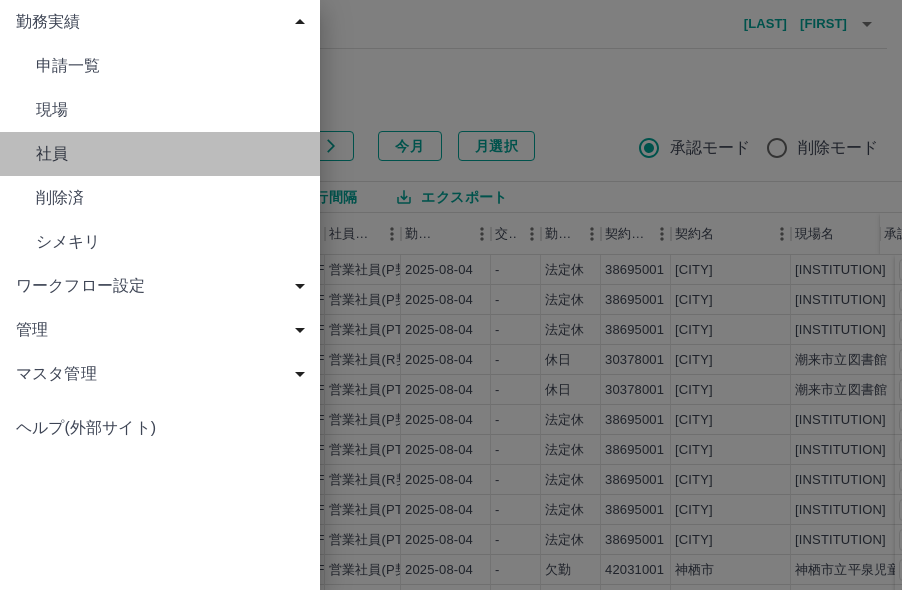click on "社員" at bounding box center [170, 154] 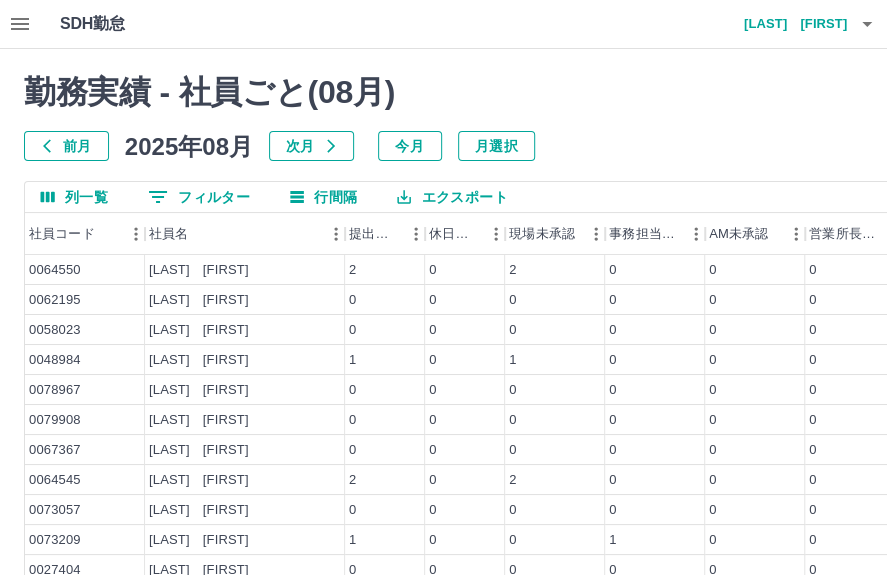 click on "前月" at bounding box center (66, 146) 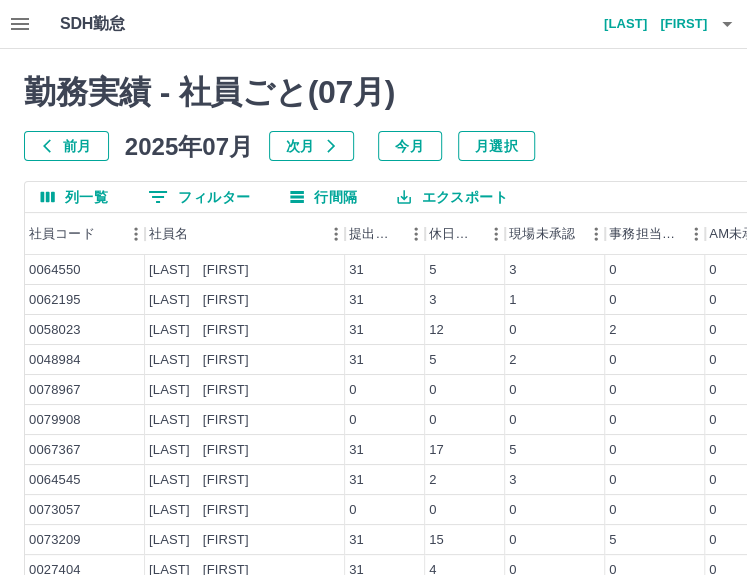click on "0 フィルター" at bounding box center (199, 197) 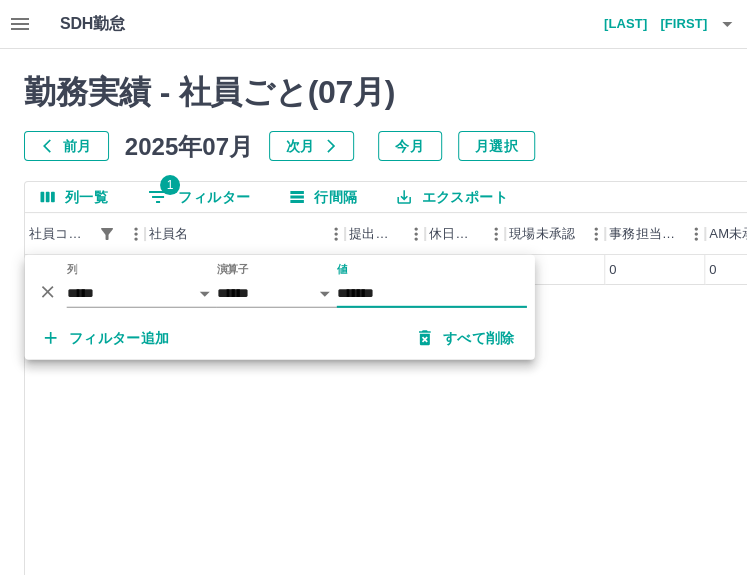 type on "*******" 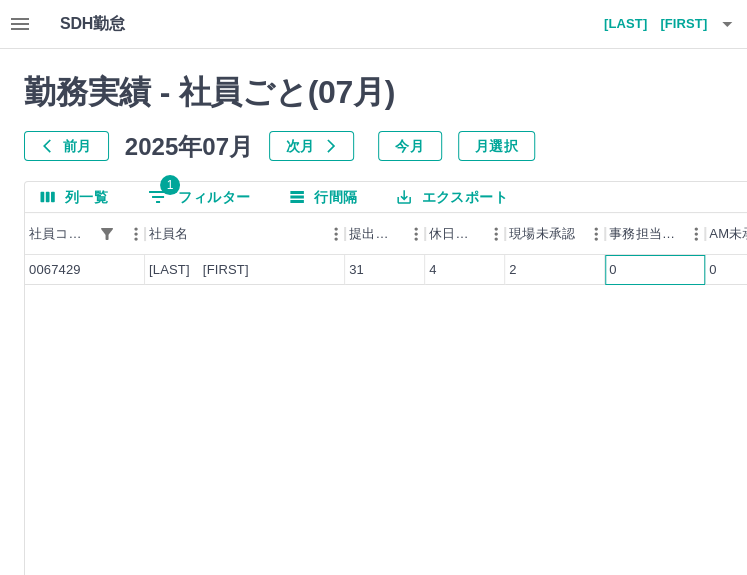 click on "0" at bounding box center (655, 270) 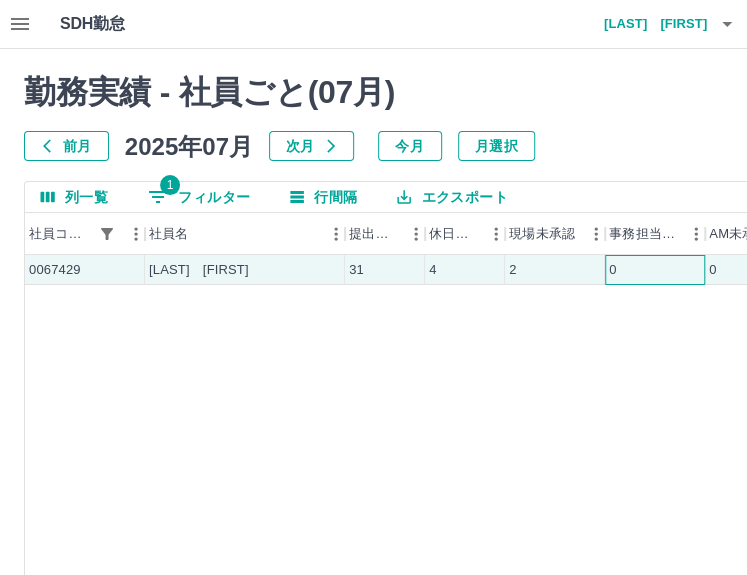 scroll, scrollTop: 0, scrollLeft: 277, axis: horizontal 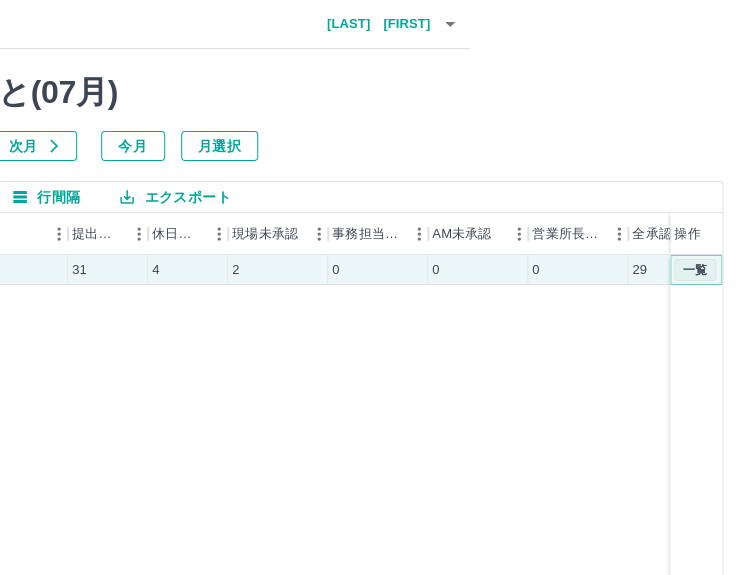 click on "一覧" at bounding box center [695, 270] 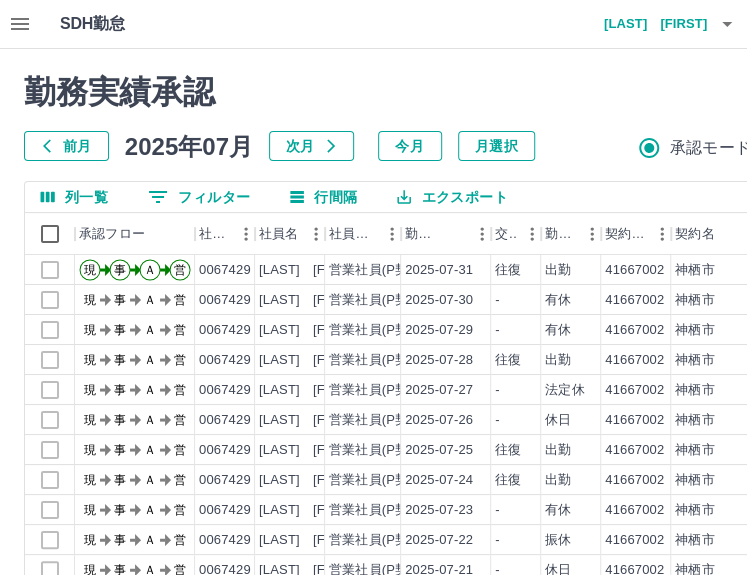 scroll, scrollTop: 270, scrollLeft: 0, axis: vertical 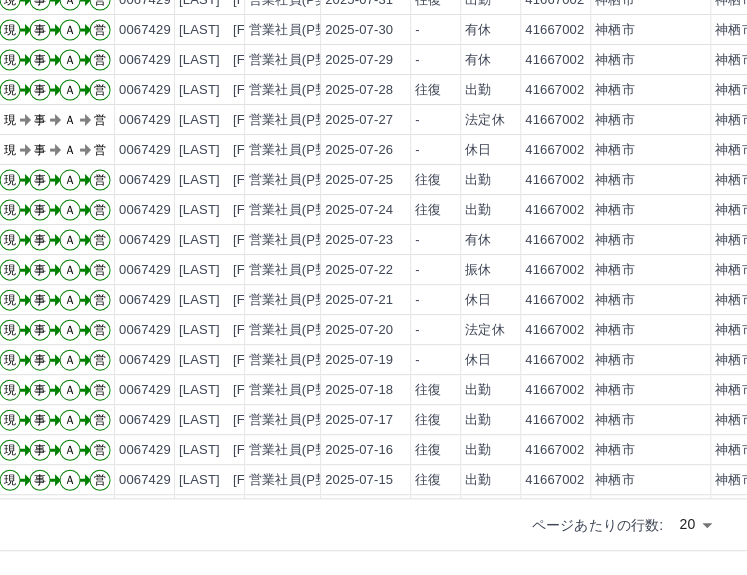 click on "SDH勤怠 [FIRST] [LAST] 勤務実績承認 前月 2025年07月 次月 今月 月選択 承認モード 削除モード 一括承認 列一覧 0 フィルター 行間隔 エクスポート 承認フロー 社員番号 社員名 社員区分 勤務日 交通費 勤務区分 契約コード 契約名 現場名 始業 終業 休憩 所定開始 所定終業 承認 現 事 Ａ 営 0067429 [LAST]　[FIRST] 営業社員(P契約) 2025-07-31 往復 出勤 41667002 [CITY] [INSTITUTION] 08:00 17:30 01:00 08:00 17:00 現 事 Ａ 営 0067429 [LAST]　[FIRST] 営業社員(P契約) 2025-07-30  -  有休 41667002 [CITY] [INSTITUTION] - - - 08:00 17:00 現 事 Ａ 営 0067429 [LAST]　[FIRST] 営業社員(P契約) 2025-07-29  -  有休 41667002 [CITY] [INSTITUTION] - - - 08:00 17:00 現 事 Ａ 営 0067429 [LAST]　[FIRST] 営業社員(P契約) 2025-07-28 往復 出勤 41667002 [CITY] [INSTITUTION] 08:00 17:00 01:00 08:00 17:00 現 事" at bounding box center [293, 152] 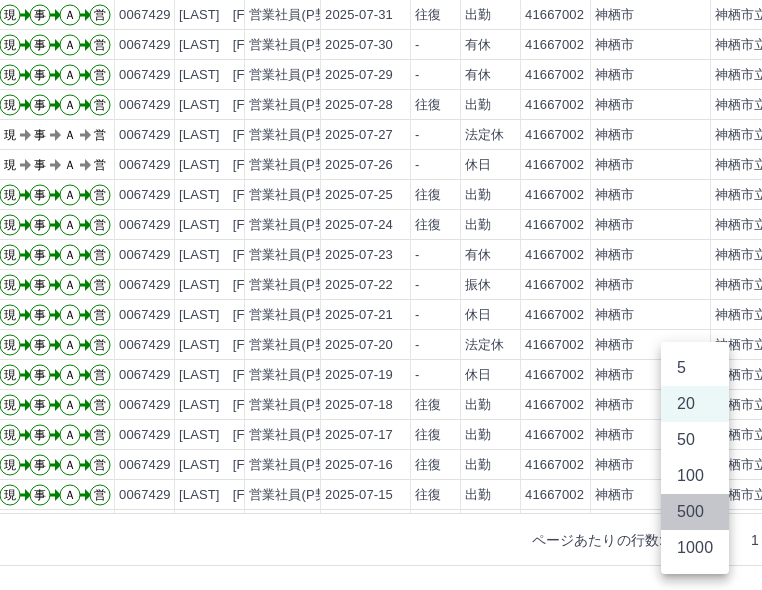 click on "500" at bounding box center [695, 512] 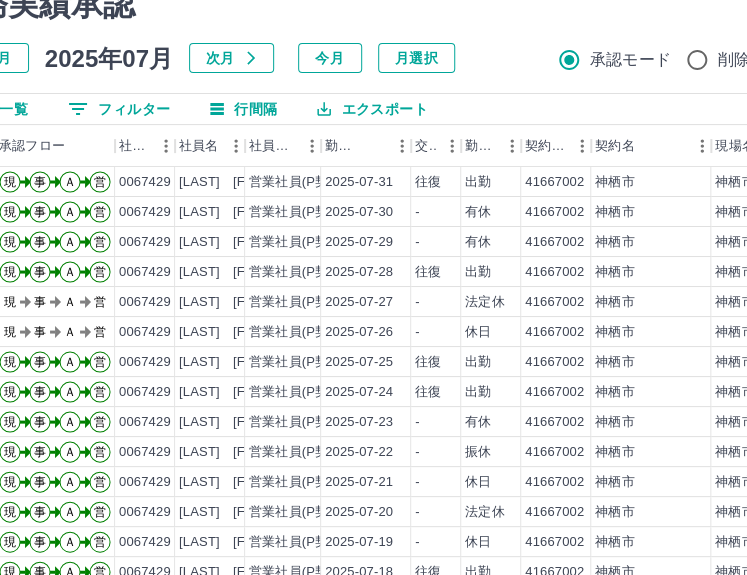 scroll, scrollTop: 0, scrollLeft: 80, axis: horizontal 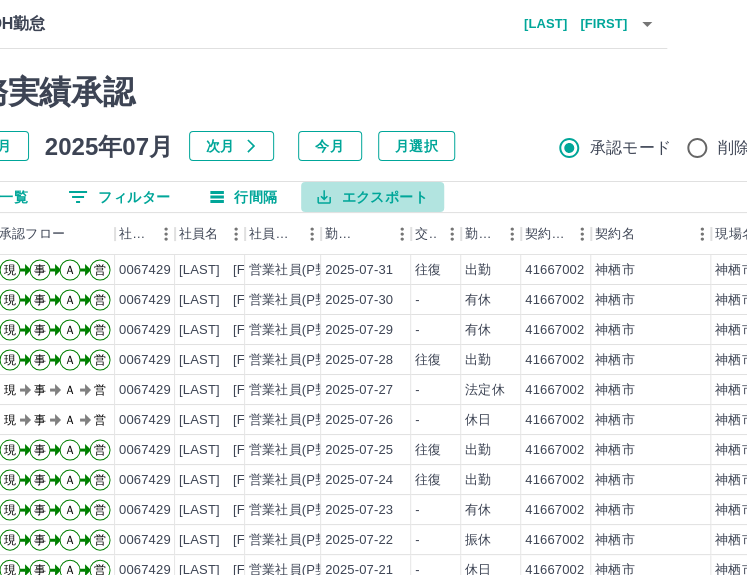 click on "エクスポート" at bounding box center (372, 197) 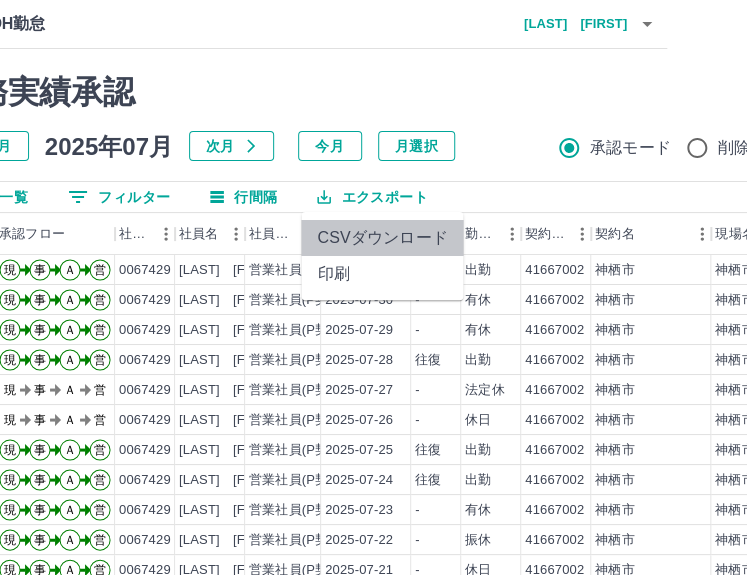 click on "CSVダウンロード" at bounding box center (382, 238) 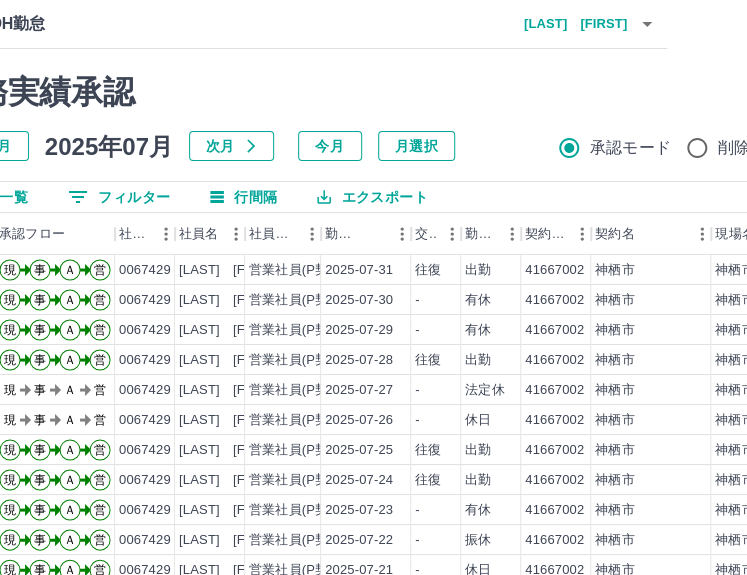 scroll, scrollTop: 0, scrollLeft: 0, axis: both 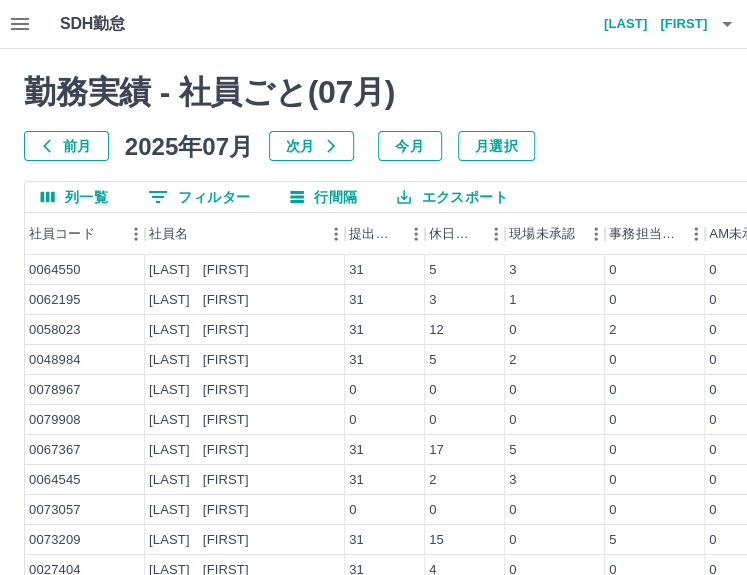 click on "0 フィルター" at bounding box center [199, 197] 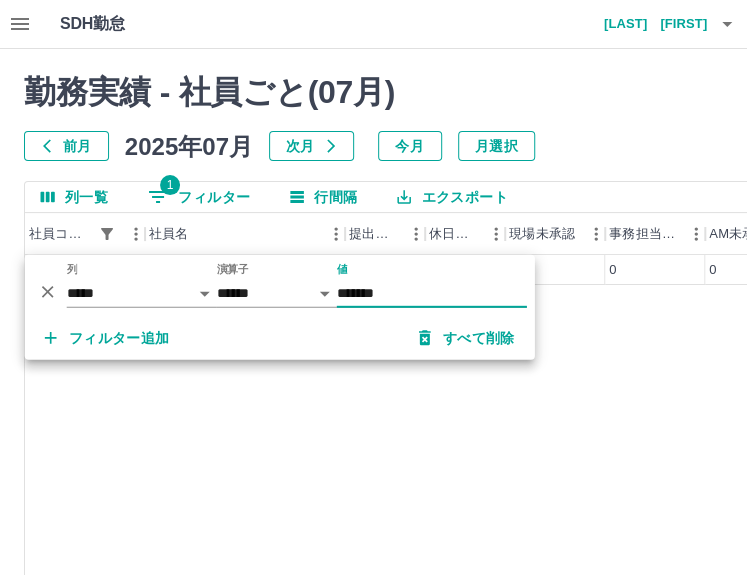 type on "*******" 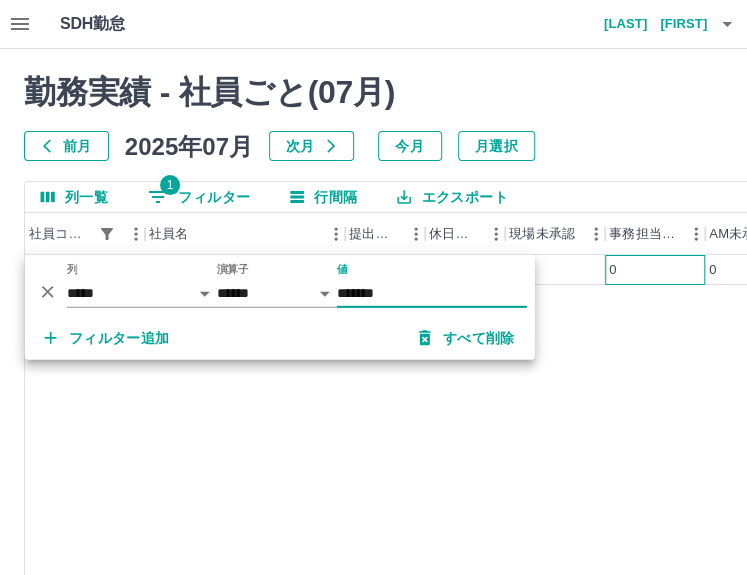 click on "0" at bounding box center (655, 270) 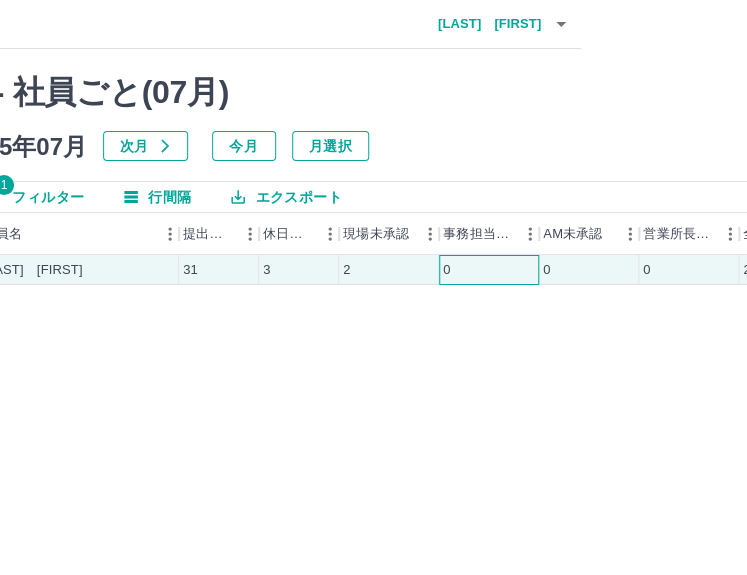 scroll, scrollTop: 0, scrollLeft: 277, axis: horizontal 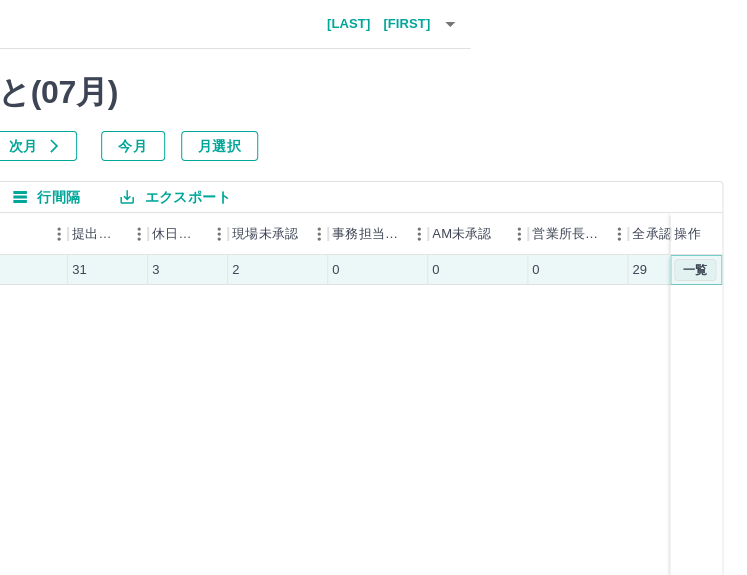 click on "一覧" at bounding box center [695, 270] 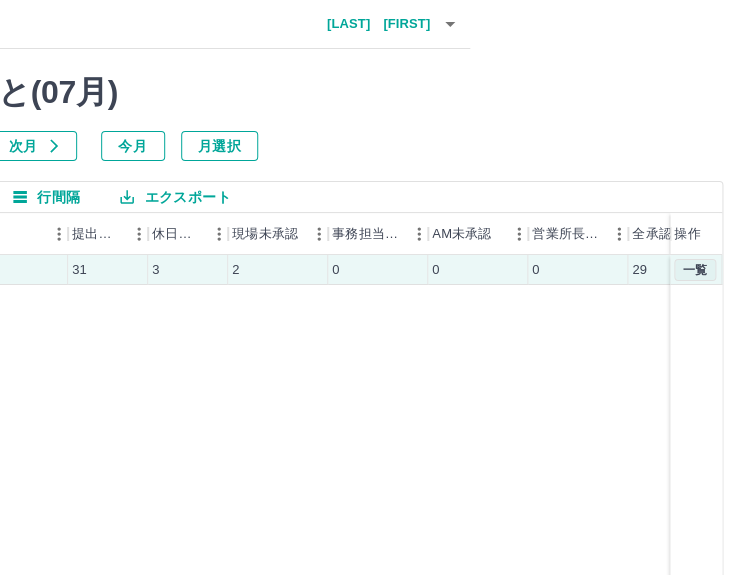 scroll, scrollTop: 0, scrollLeft: 0, axis: both 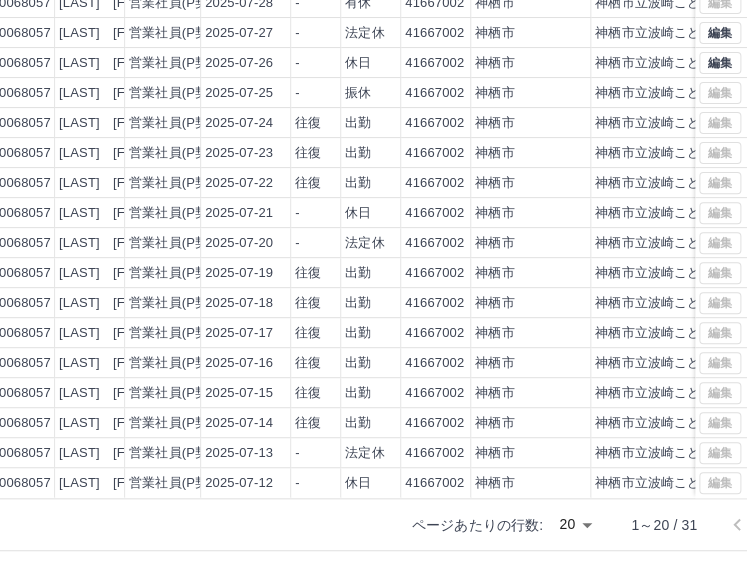 click on "SDH勤怠 [FIRST] [LAST] 勤務実績承認 前月 2025年07月 次月 今月 月選択 承認モード 削除モード 一括承認 列一覧 0 フィルター 行間隔 エクスポート 承認フロー 社員番号 社員名 社員区分 勤務日 交通費 勤務区分 契約コード 契約名 現場名 始業 終業 休憩 所定開始 所定終業 承認 現 事 Ａ 営 0068057 [LAST]　[FIRST] 営業社員(P契約) 2025-07-30 往復 出勤 41667002 [CITY] [INSTITUTION] 08:00 16:00 01:00 08:00 16:00 現 事 Ａ 営 0068057 [LAST]　[FIRST] 営業社員(P契約) 2025-07-29 往復 出勤 41667002 [CITY] [INSTITUTION] 08:00 16:30 01:00 08:00 16:30 現 事 Ａ 営 0068057 [LAST]　[FIRST] 営業社員(P契約) 2025-07-28  -  有休 41667002 [CITY] [INSTITUTION] - - - 08:00 17:00 現 事 Ａ 営 0068057 [LAST]　[FIRST] 営業社員(P契約) 2025-07-27  -  法定休 41667002 [CITY] [INSTITUTION] - - - - - 現 事 Ａ 営 0068057 -" at bounding box center (173, 152) 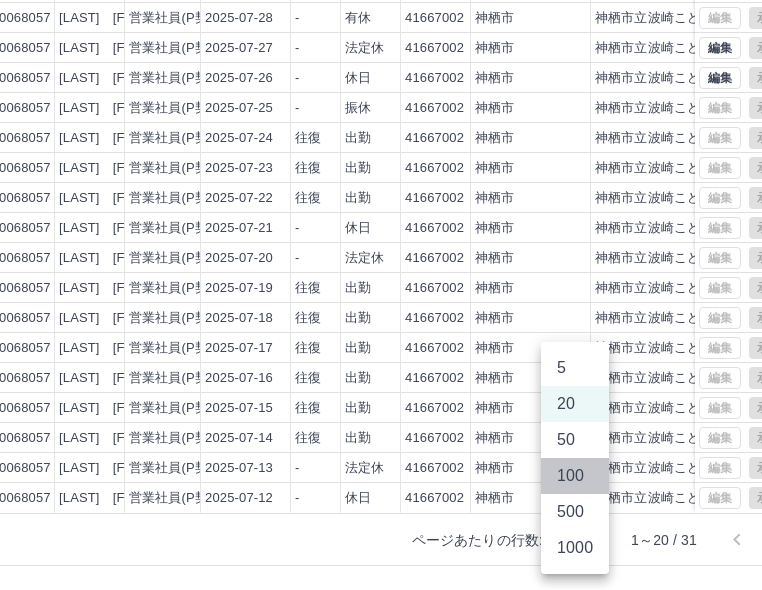 click on "100" at bounding box center (575, 476) 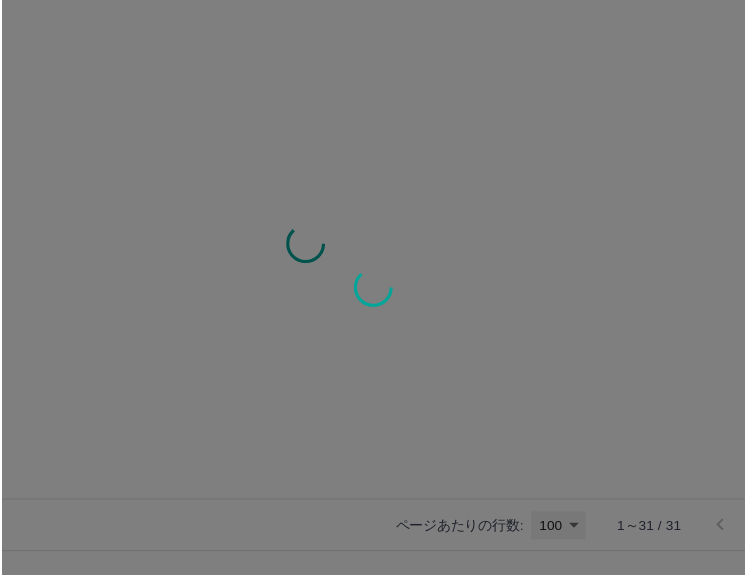 scroll, scrollTop: 0, scrollLeft: 0, axis: both 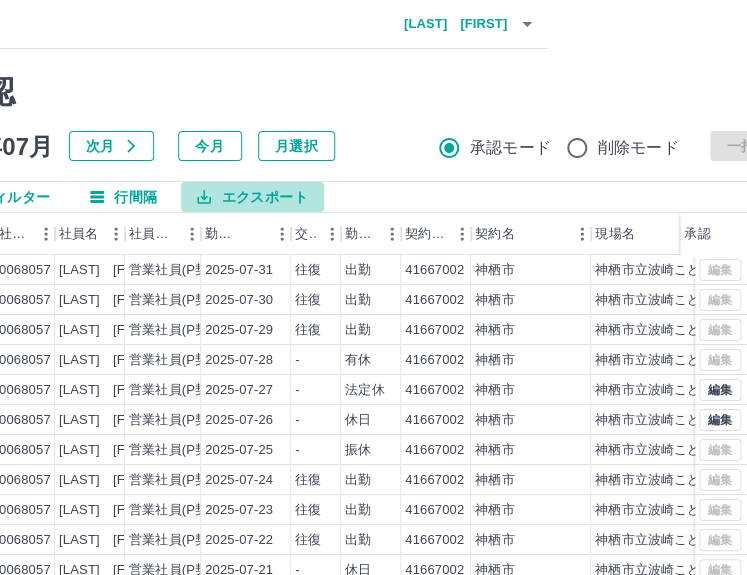 click on "エクスポート" at bounding box center [252, 197] 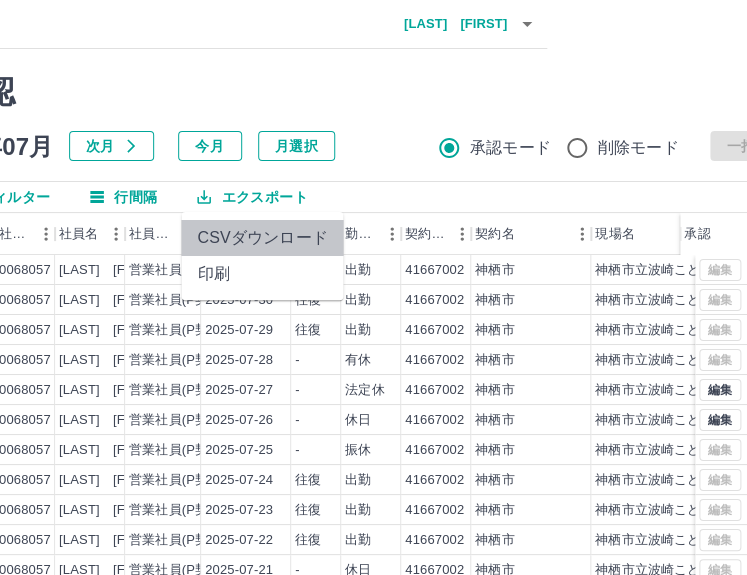 click on "CSVダウンロード" at bounding box center (262, 238) 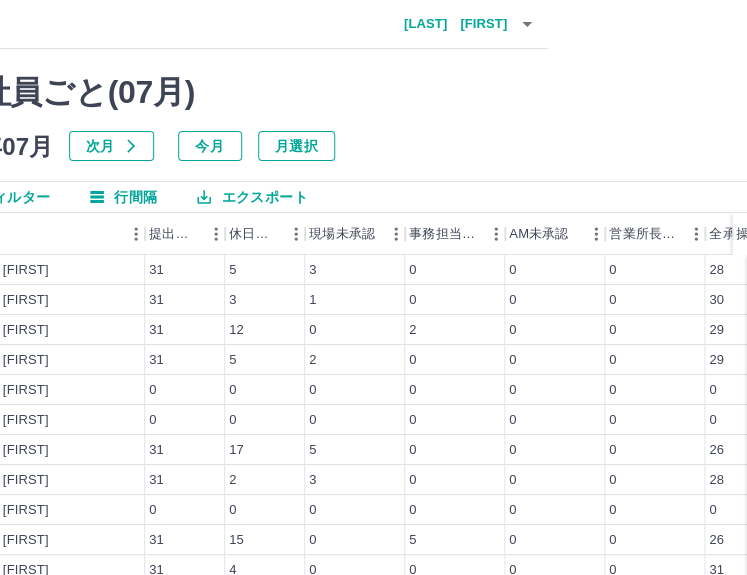scroll, scrollTop: 0, scrollLeft: 0, axis: both 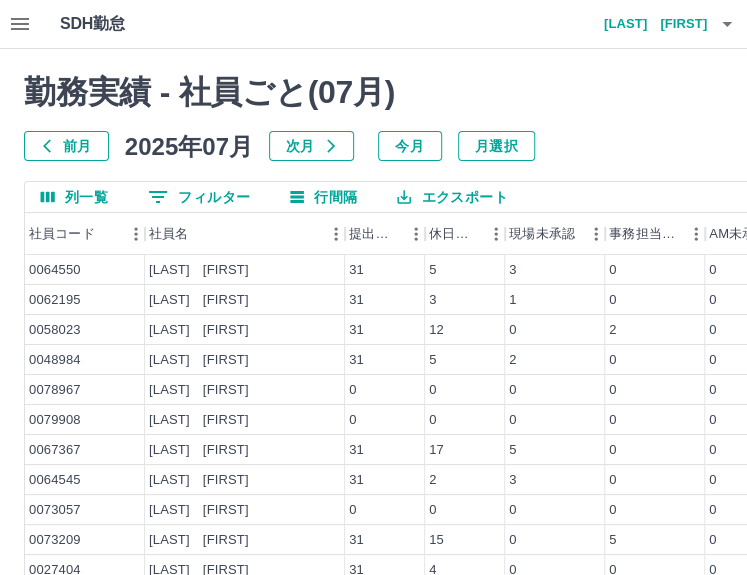 click on "0 フィルター" at bounding box center (199, 197) 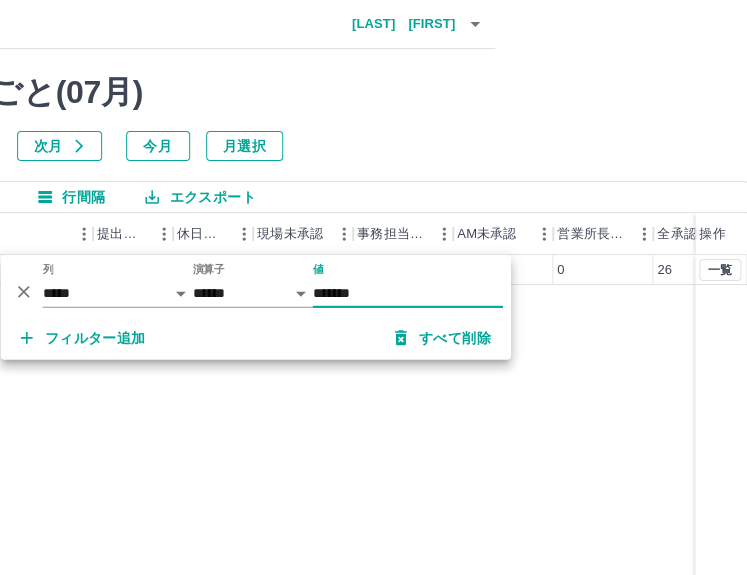 scroll, scrollTop: 0, scrollLeft: 277, axis: horizontal 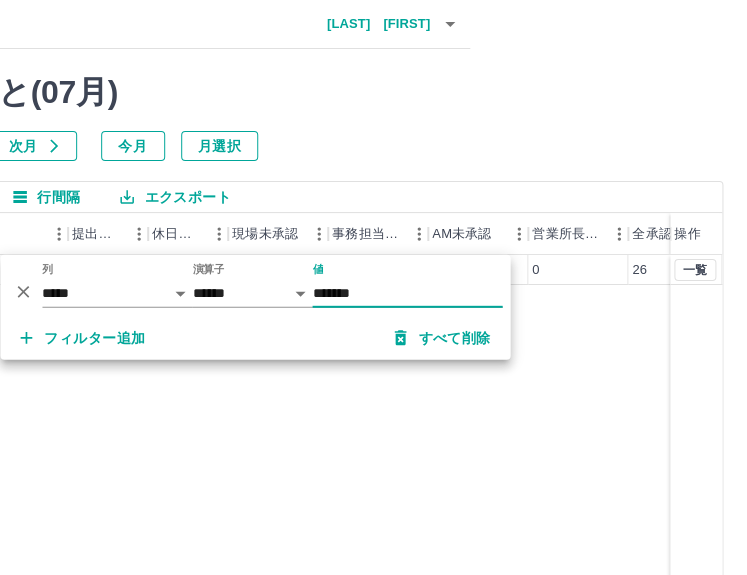 type on "*******" 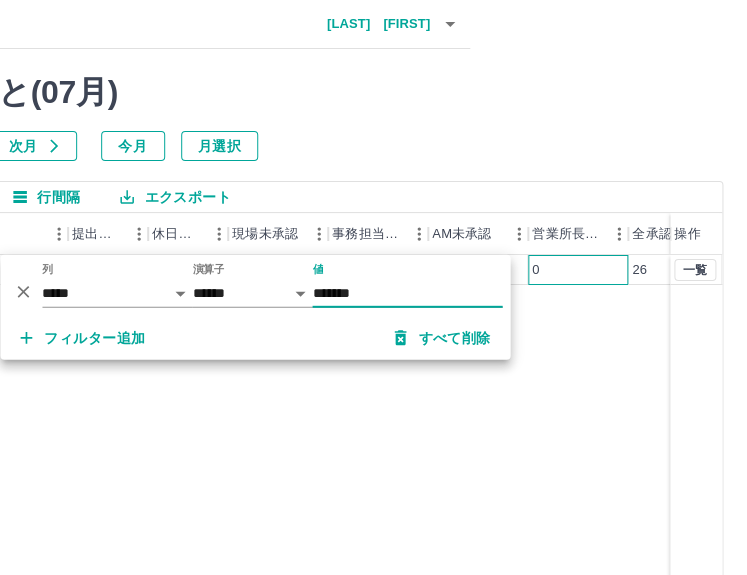 click on "0" at bounding box center [578, 270] 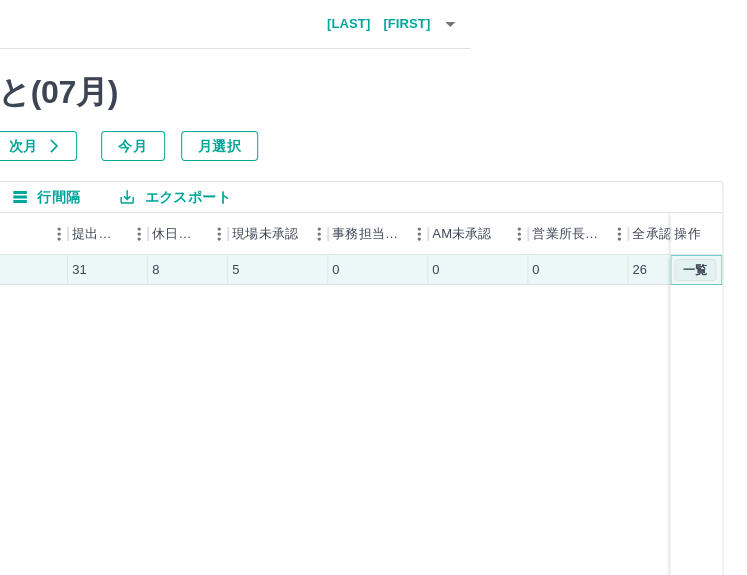 click on "一覧" at bounding box center (695, 270) 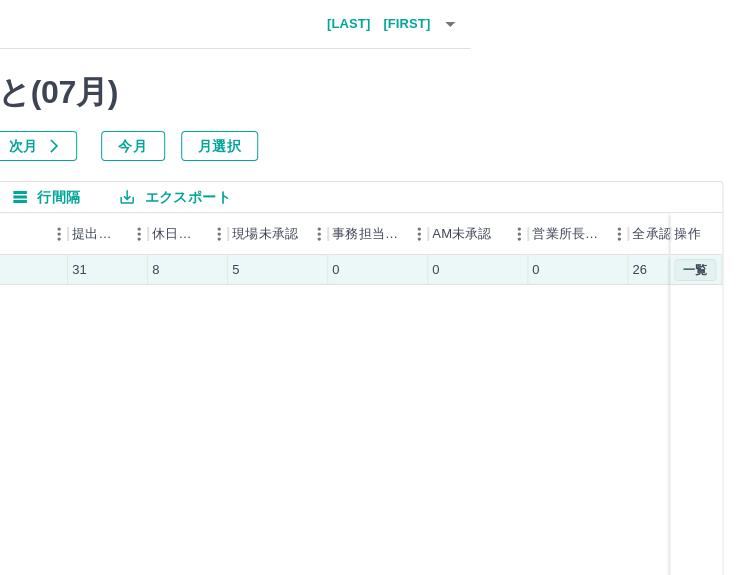 scroll, scrollTop: 0, scrollLeft: 0, axis: both 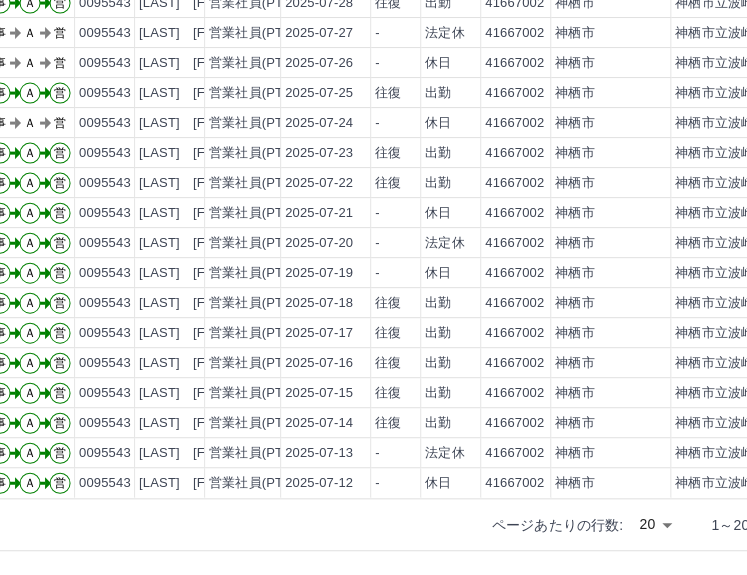 click on "SDH勤怠 [FIRST] [LAST] 勤務実績承認 前月 2025年07月 次月 今月 月選択 承認モード 削除モード 一括承認 列一覧 0 フィルター 行間隔 エクスポート 承認フロー 社員番号 社員名 社員区分 勤務日 交通費 勤務区分 契約コード 契約名 現場名 始業 終業 休憩 所定開始 所定終業 承認 現 事 Ａ 営 0095543 [LAST]　[FIRST] 営業社員(PT契約) 2025-07-30  -  休日 41667002 [CITY] [INSTITUTION] - - - - - 現 事 Ａ 営 0095543 [LAST]　[FIRST] 営業社員(PT契約) 2025-07-29 往復 出勤 41667002 [CITY] [INSTITUTION] 08:00 14:30 01:00 08:00 14:30 現 事 Ａ 営 0095543 [LAST]　[FIRST] 営業社員(PT契約) 2025-07-28 往復 出勤 41667002 [CITY] [INSTITUTION] 08:00 14:30 01:00 08:00 14:30 現 事 Ａ 営 0095543 [LAST]　[FIRST] 営業社員(PT契約) 2025-07-27  -  法定休 41667002 [CITY] [INSTITUTION] - - - - - 現 事 Ａ 営 0095543  -  -" at bounding box center [253, 152] 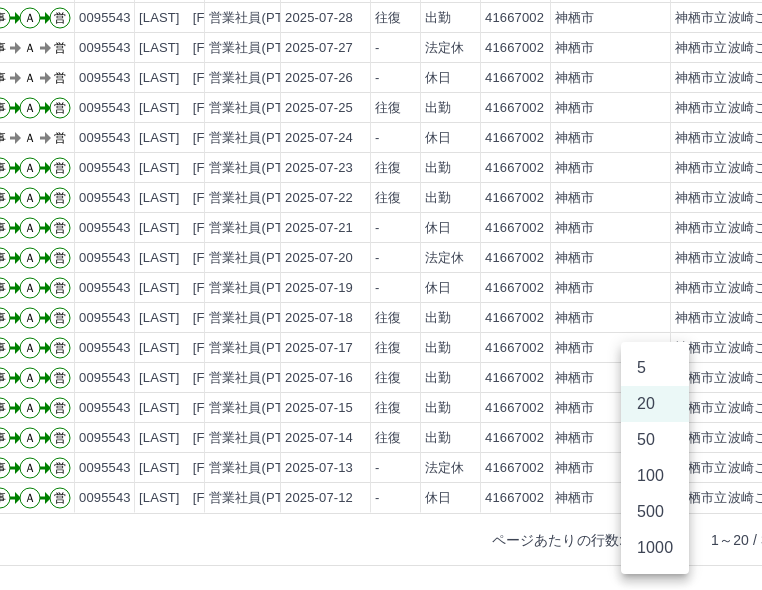 click on "500" at bounding box center [655, 512] 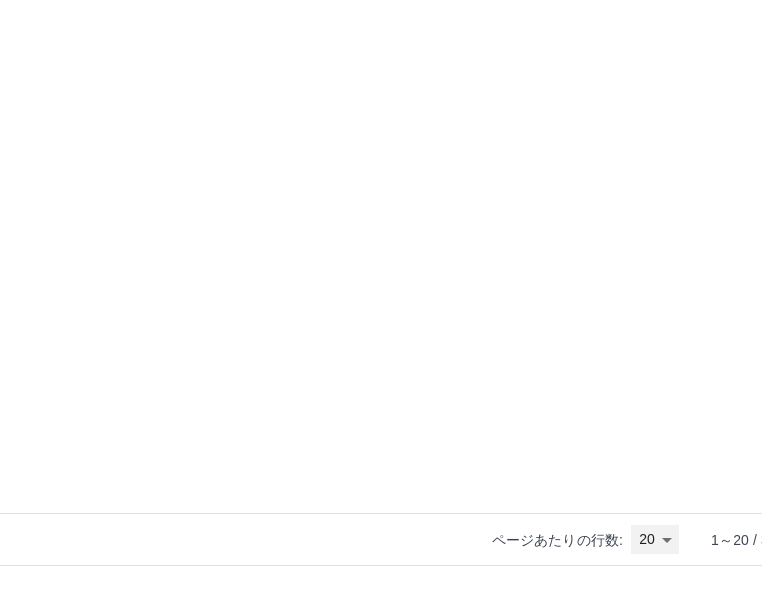 type on "***" 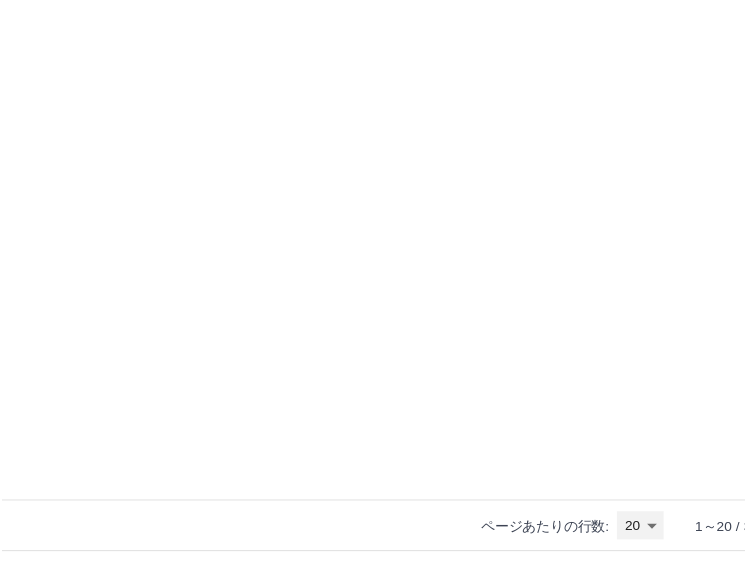scroll, scrollTop: 0, scrollLeft: 0, axis: both 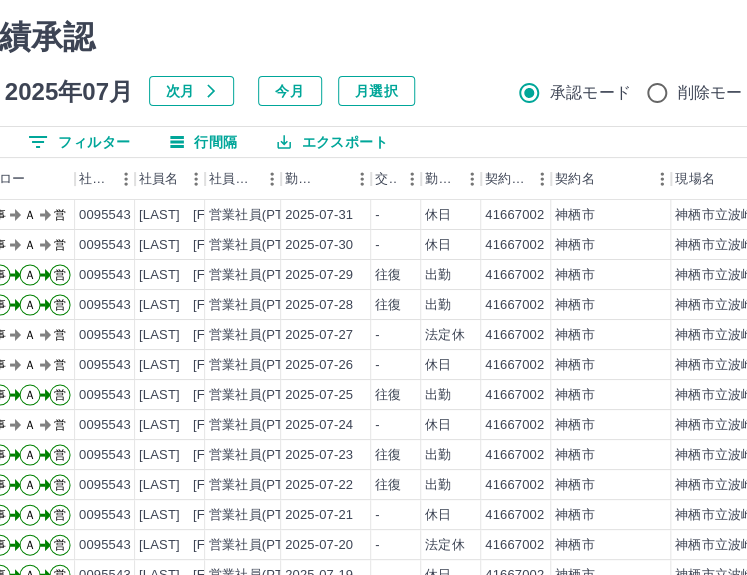 click on "エクスポート" at bounding box center [332, 142] 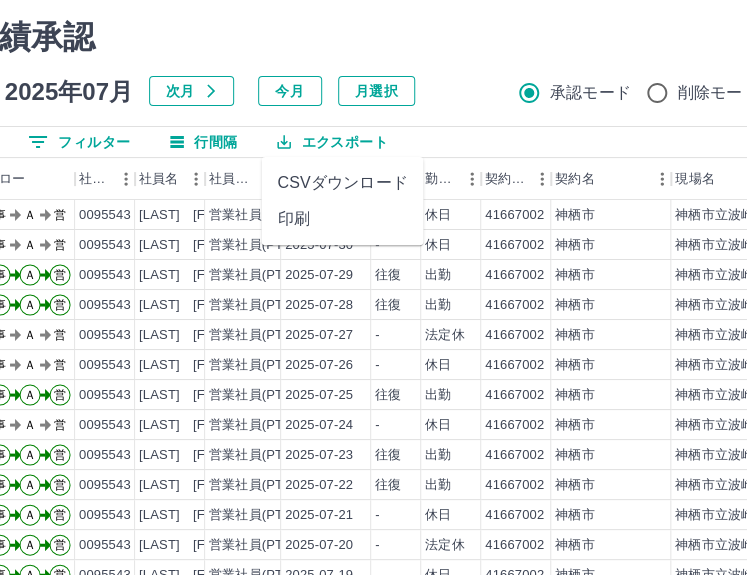 click on "CSVダウンロード" at bounding box center [342, 183] 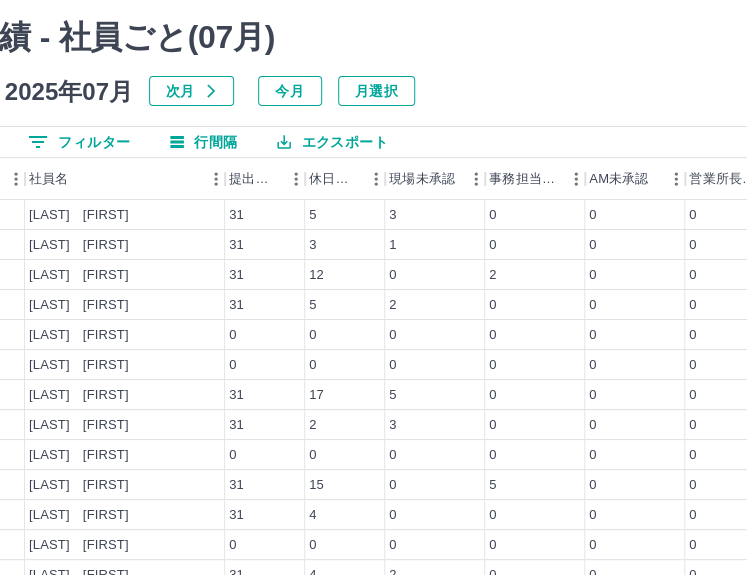 scroll, scrollTop: 0, scrollLeft: 0, axis: both 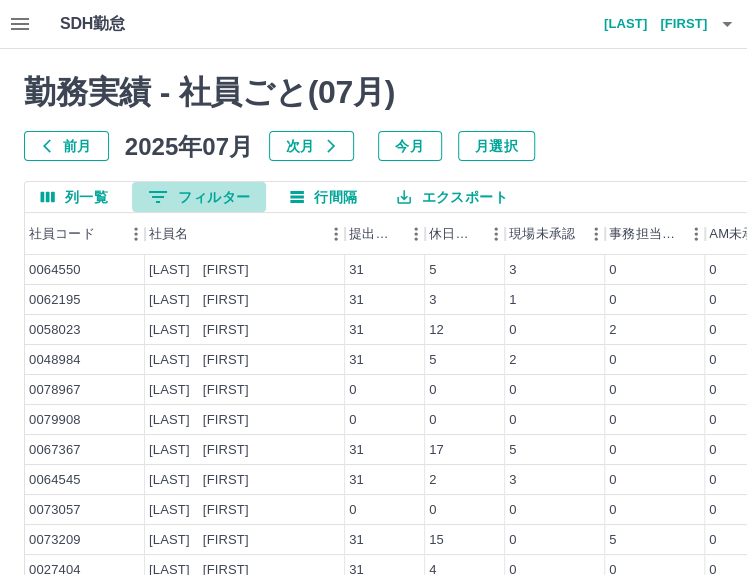 click on "0 フィルター" at bounding box center [199, 197] 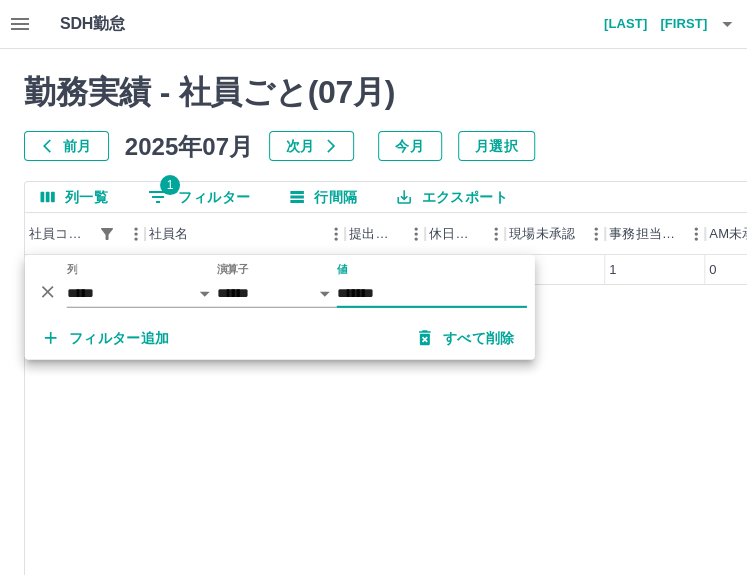 type on "*******" 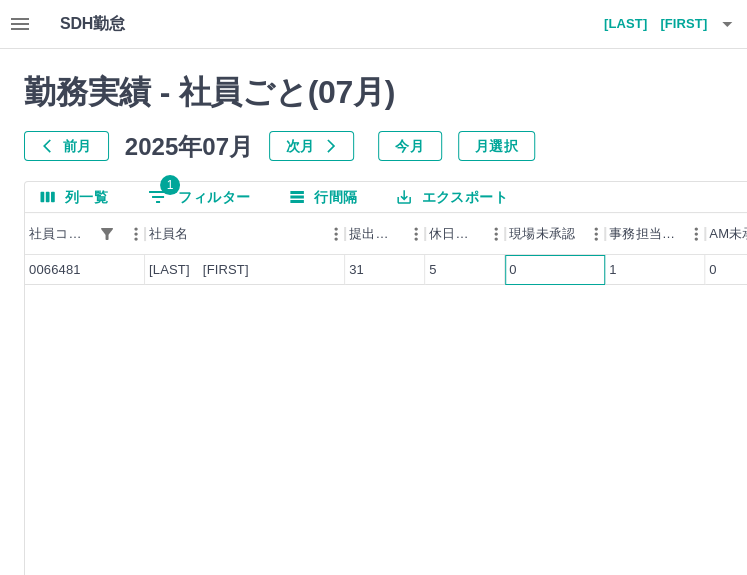 click on "0" at bounding box center (555, 270) 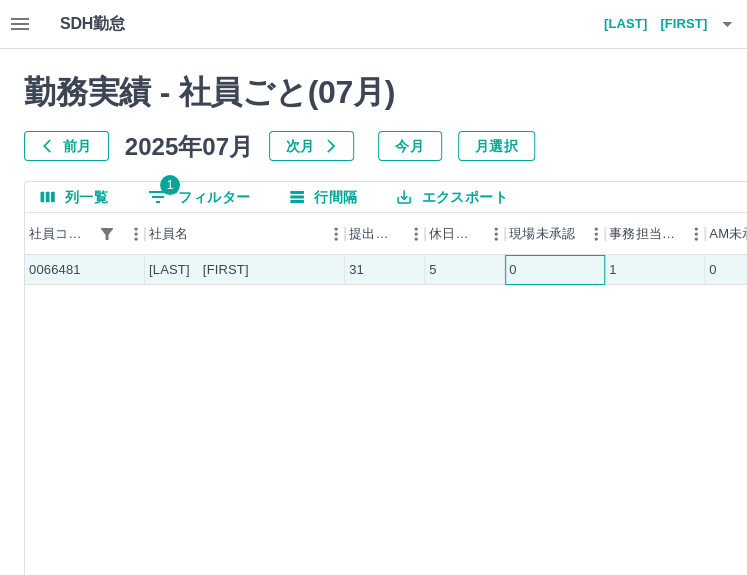 scroll, scrollTop: 0, scrollLeft: 277, axis: horizontal 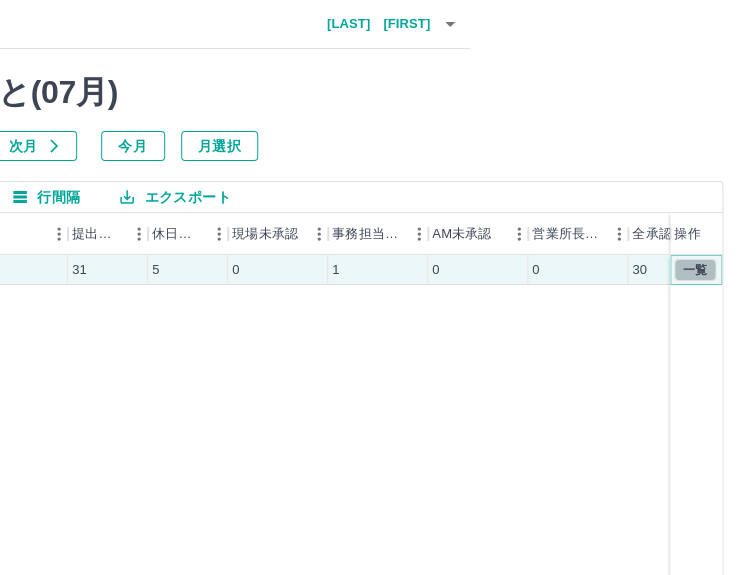 click on "一覧" at bounding box center [695, 270] 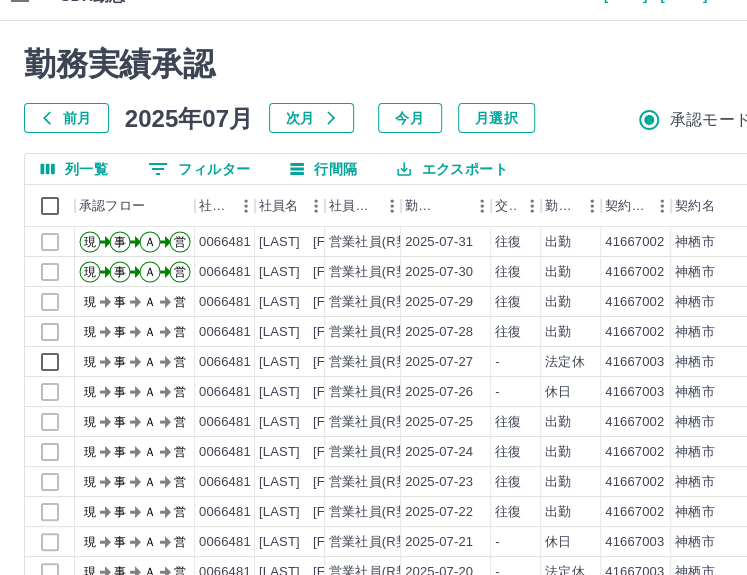 scroll, scrollTop: 200, scrollLeft: 0, axis: vertical 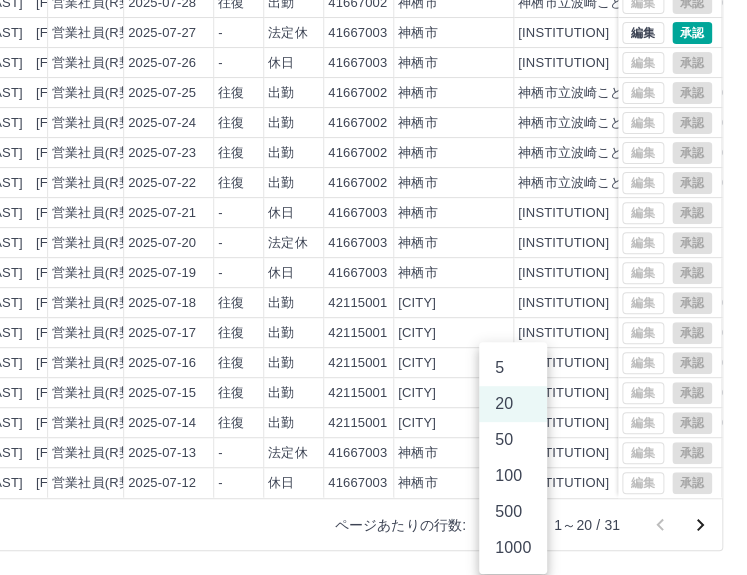 click on "SDH勤怠 [FIRST] [LAST] 勤務実績承認 前月 2025年07月 次月 今月 月選択 承認モード 削除モード 一括承認 列一覧 0 フィルター 行間隔 エクスポート 承認フロー 社員番号 社員名 社員区分 勤務日 交通費 勤務区分 契約コード 契約名 現場名 始業 終業 休憩 所定開始 所定終業 承認 現 事 Ａ 営 0066481 [LAST]　[FIRST] 営業社員(R契約) 2025-07-30 往復 出勤 41667002 [CITY] [INSTITUTION] 08:00 15:00 01:00 08:00 15:00 現 事 Ａ 営 0066481 [LAST]　[FIRST] 営業社員(R契約) 2025-07-29 往復 出勤 41667002 [CITY] [INSTITUTION] 08:00 16:00 01:00 08:00 16:00 現 事 Ａ 営 0066481 [LAST]　[FIRST] 営業社員(R契約) 2025-07-28 往復 出勤 41667002 [CITY] [INSTITUTION] 08:00 15:00 01:00 08:00 15:00 現 事 Ａ 営 0066481 [LAST]　[FIRST] 営業社員(R契約) 2025-07-27  -  法定休 41667003 [CITY] [INSTITUTION] - - - - - 現 事 -" at bounding box center [96, 152] 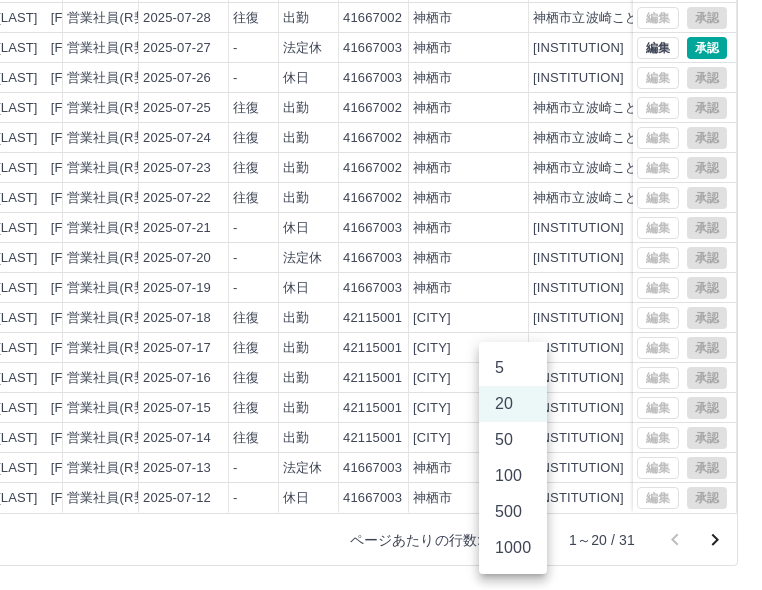 click on "100" at bounding box center (513, 476) 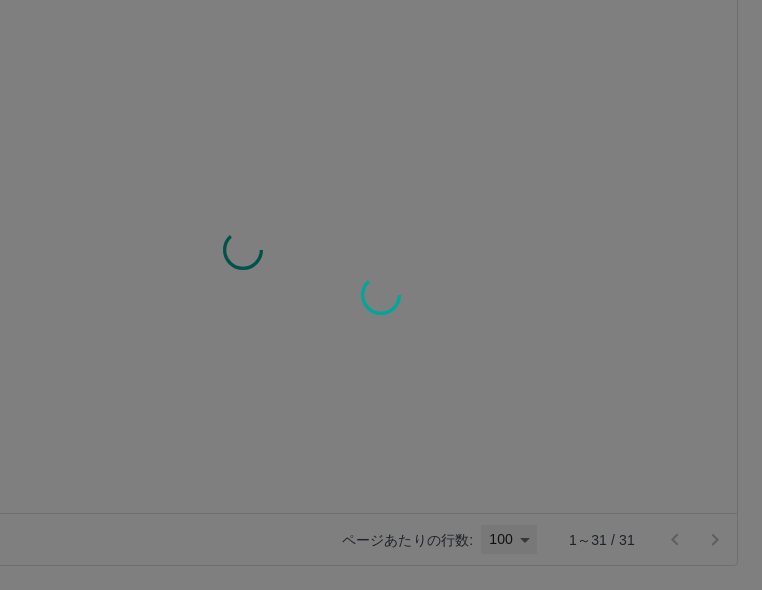 type on "***" 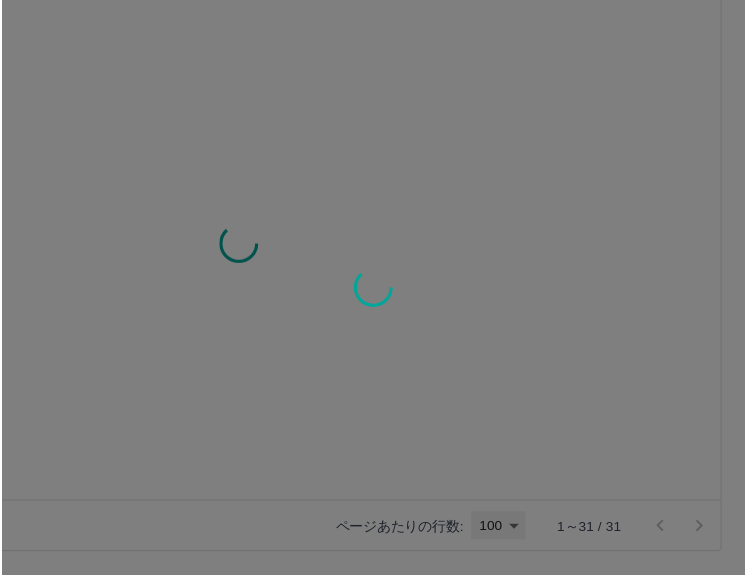scroll, scrollTop: 0, scrollLeft: 0, axis: both 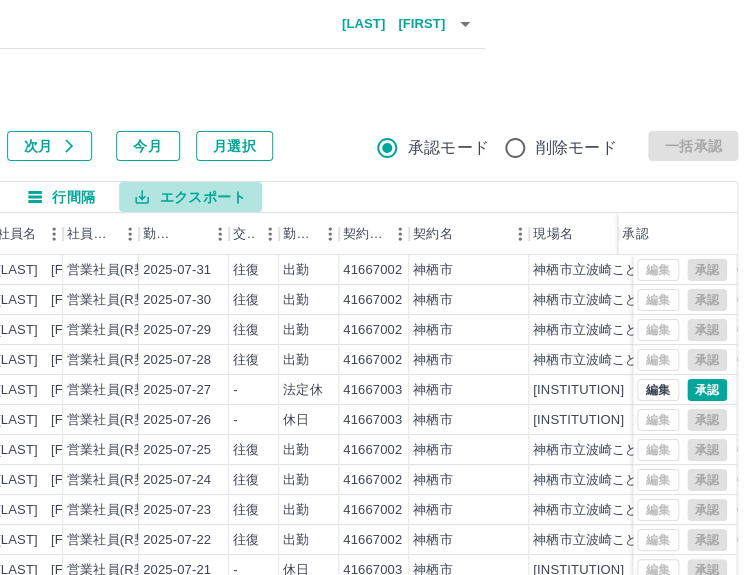 click on "エクスポート" at bounding box center [190, 197] 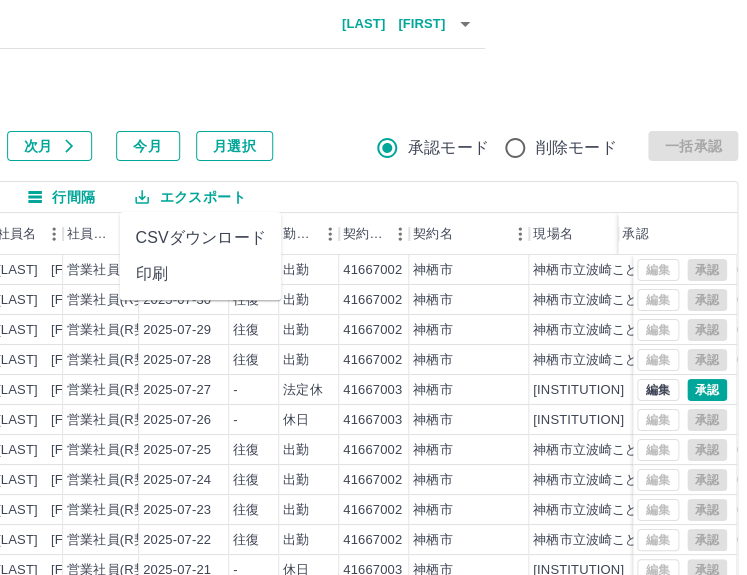 click on "CSVダウンロード" at bounding box center [200, 238] 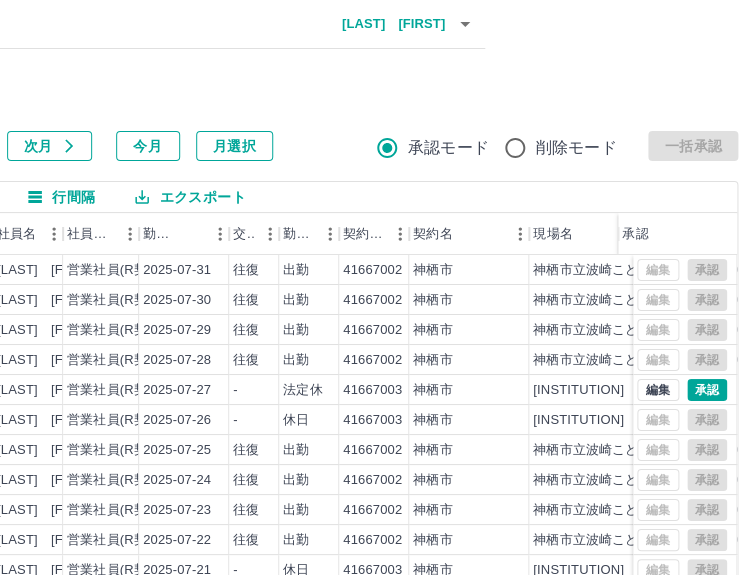 scroll, scrollTop: 0, scrollLeft: 0, axis: both 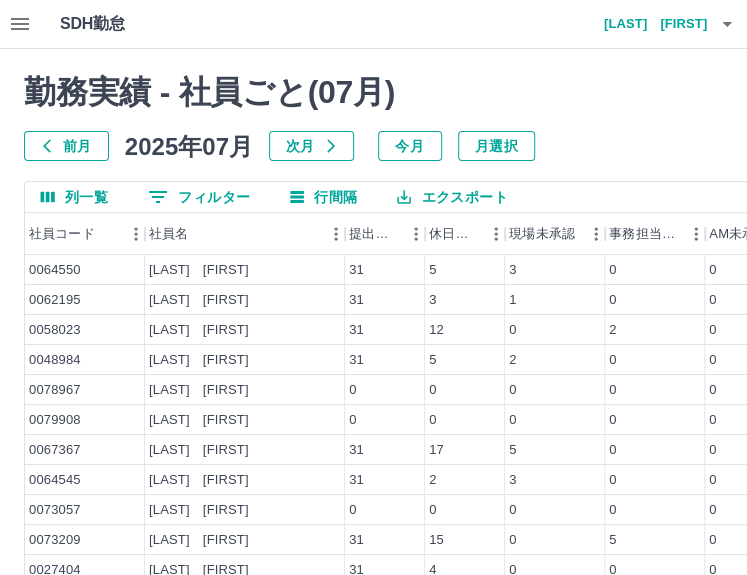 click on "0 フィルター" at bounding box center (199, 197) 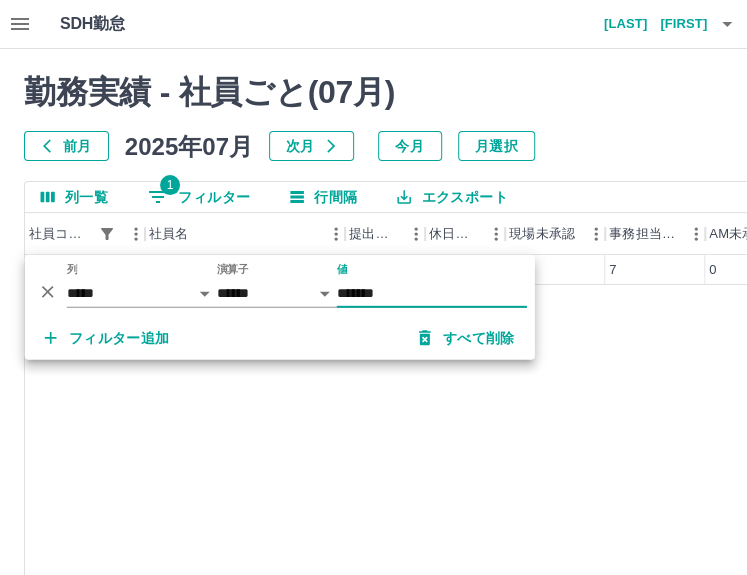 type on "*******" 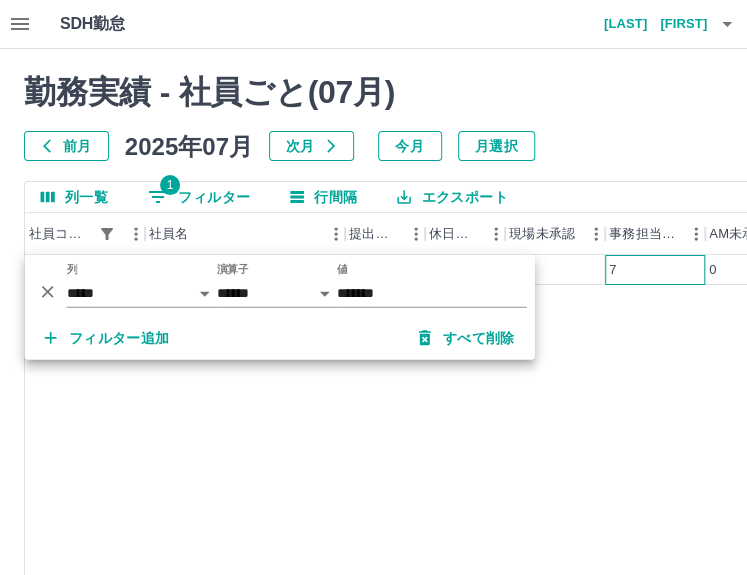drag, startPoint x: 614, startPoint y: 276, endPoint x: 624, endPoint y: 288, distance: 15.6205 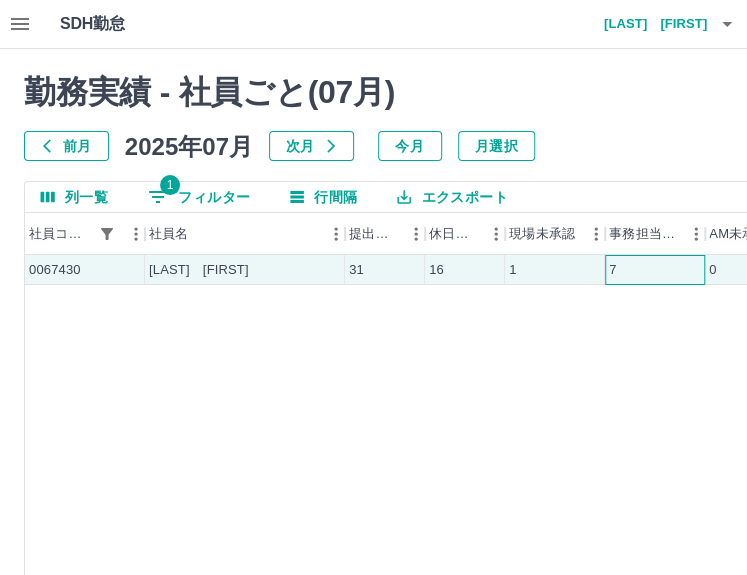 scroll, scrollTop: 0, scrollLeft: 277, axis: horizontal 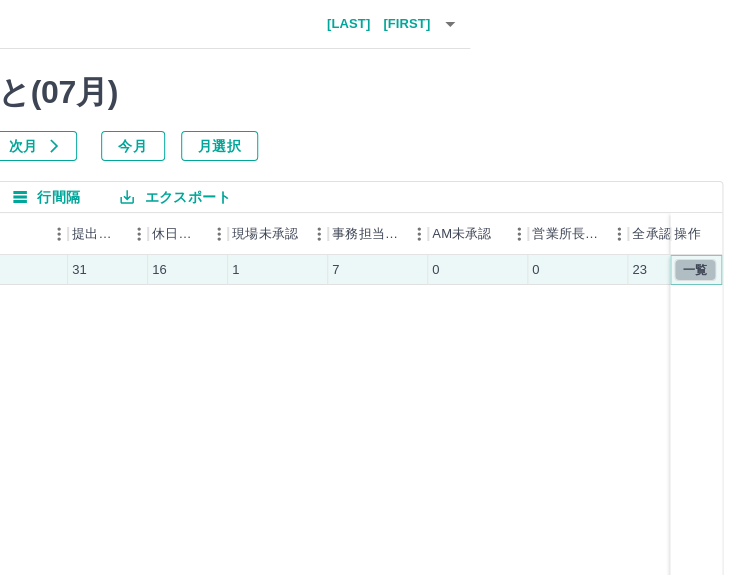 click on "一覧" at bounding box center (695, 270) 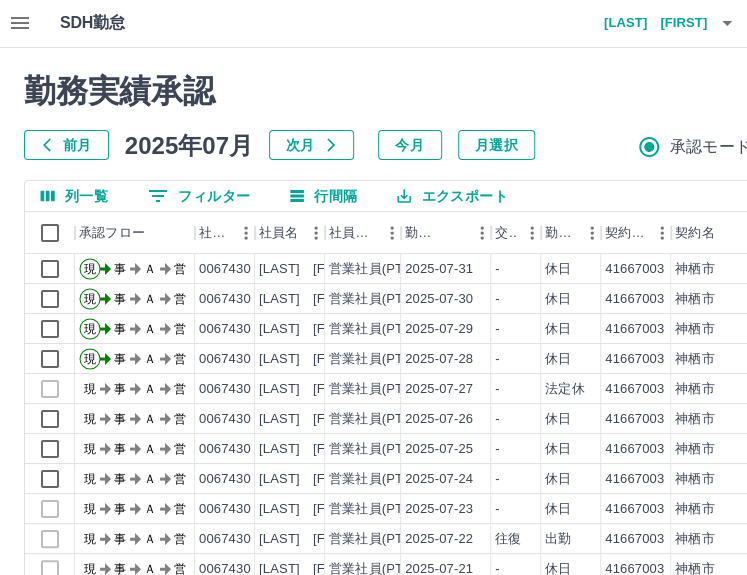scroll, scrollTop: 270, scrollLeft: 0, axis: vertical 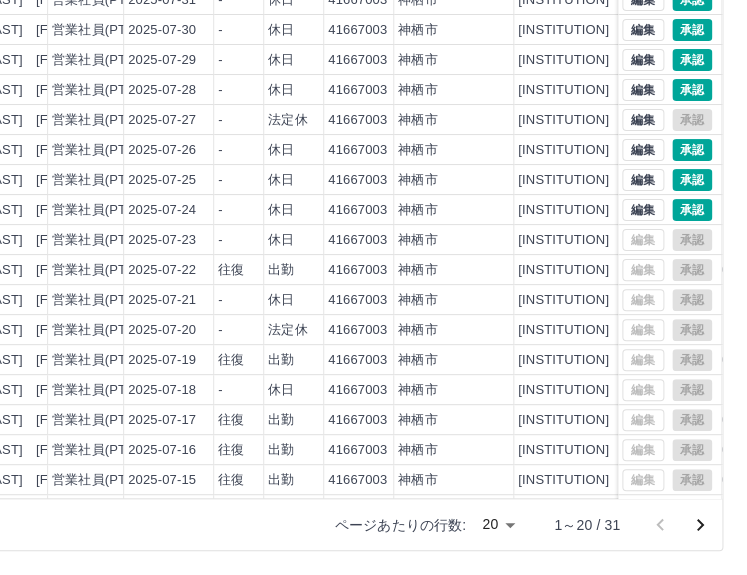 click on "SDH勤怠 [FIRST] [LAST] 勤務実績承認 前月 2025年07月 次月 今月 月選択 承認モード 削除モード 一括承認 列一覧 0 フィルター 行間隔 エクスポート 承認フロー 社員番号 社員名 社員区分 勤務日 交通費 勤務区分 契約コード 契約名 現場名 始業 終業 休憩 所定開始 所定終業 承認 現 事 Ａ 営 0067430 [LAST]　[FIRST] 営業社員(PT契約) 2025-07-31  -  休日 41667003 [CITY] [INSTITUTION] - - - - - 現 事 Ａ 営 0067430 [LAST]　[FIRST] 営業社員(PT契約) 2025-07-30  -  休日 41667003 [CITY] [INSTITUTION] - - - - - 現 事 Ａ 営 0067430 [LAST]　[FIRST] 営業社員(PT契約) 2025-07-29  -  休日 41667003 [CITY] [INSTITUTION] - - - - - 現 事 Ａ 営 0067430 [LAST]　[FIRST] 営業社員(PT契約) 2025-07-28  -  休日 41667003 [CITY] [INSTITUTION] - - - - - 現 事 Ａ 営 0067430 [LAST]　[FIRST]  -  -" at bounding box center (96, 152) 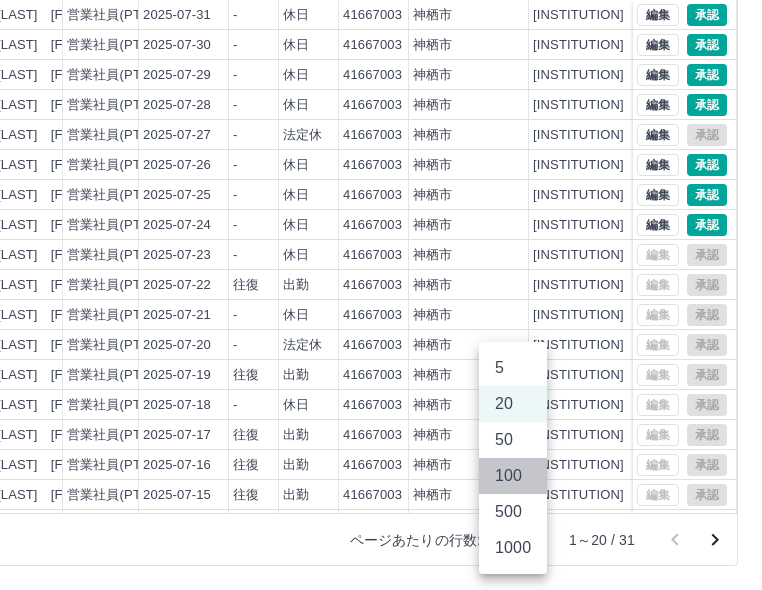 click on "100" at bounding box center (513, 476) 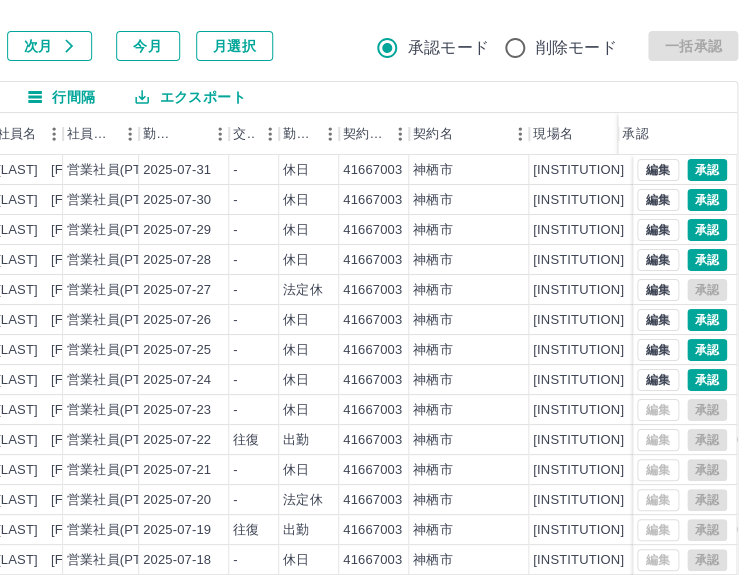 scroll, scrollTop: 0, scrollLeft: 262, axis: horizontal 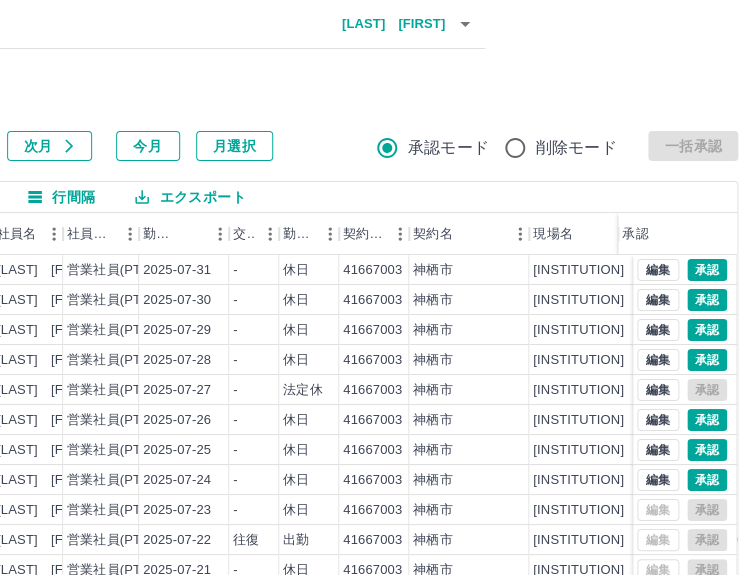 click on "エクスポート" at bounding box center (190, 197) 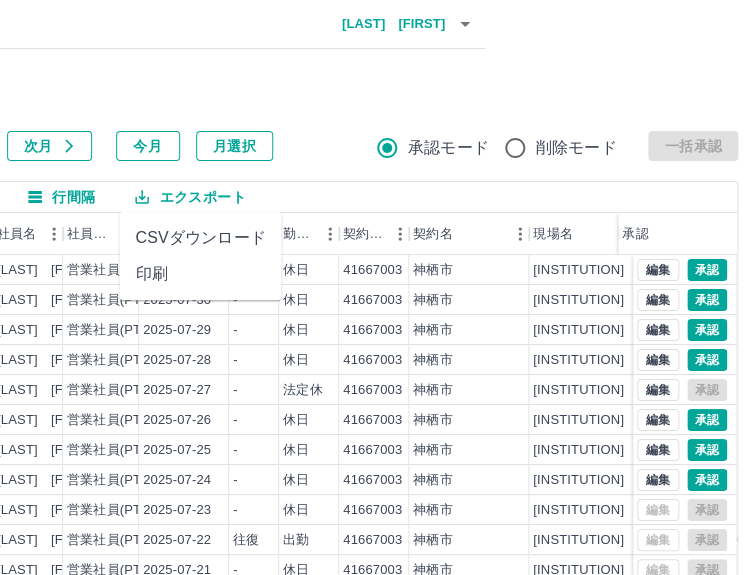 click on "CSVダウンロード" at bounding box center [200, 238] 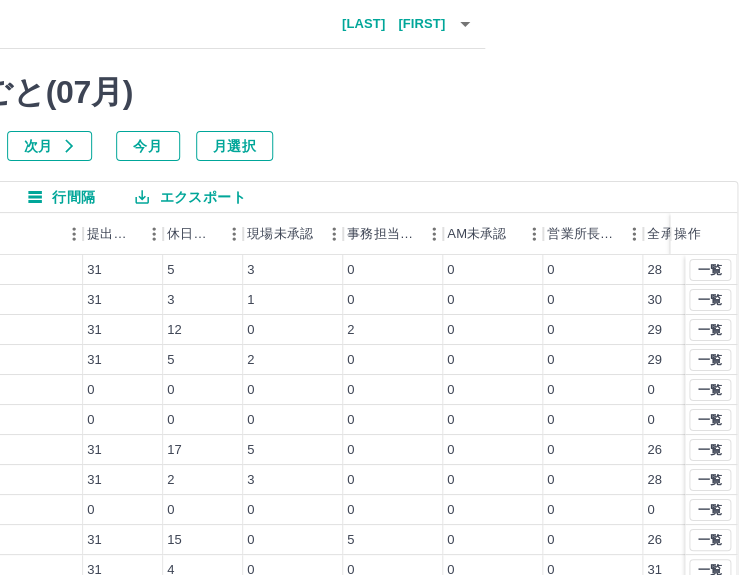 scroll, scrollTop: 0, scrollLeft: 0, axis: both 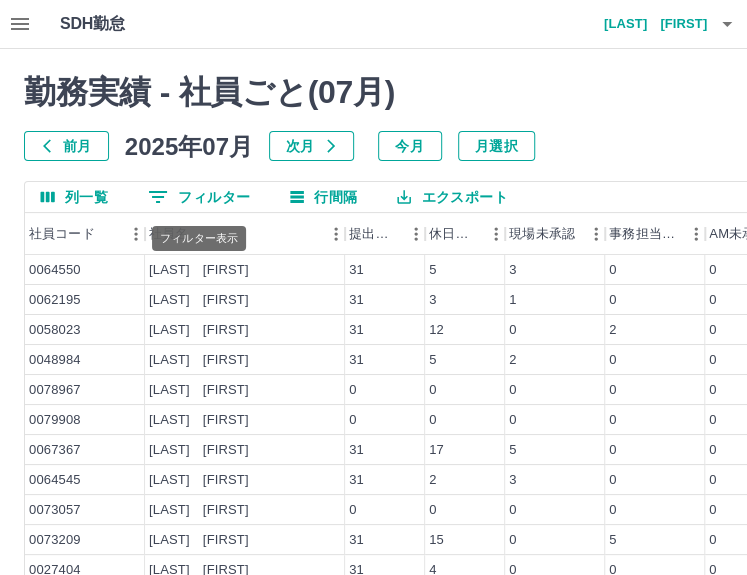 click on "0 フィルター" at bounding box center (199, 197) 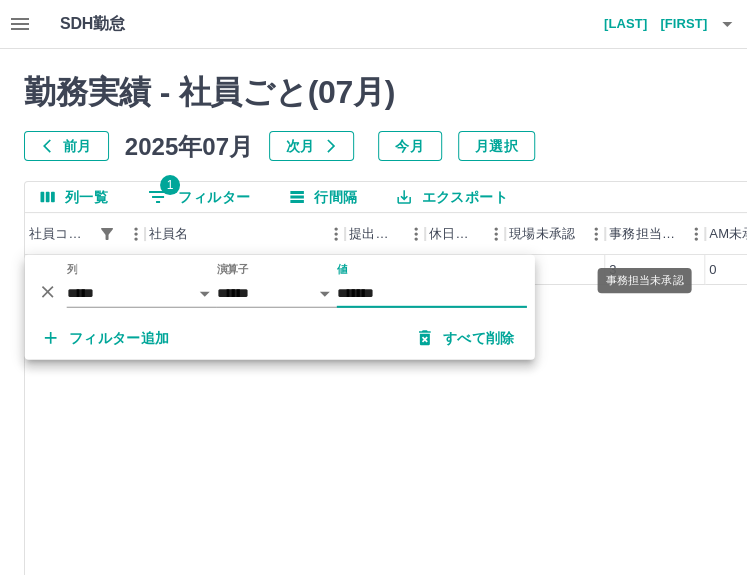 type on "*******" 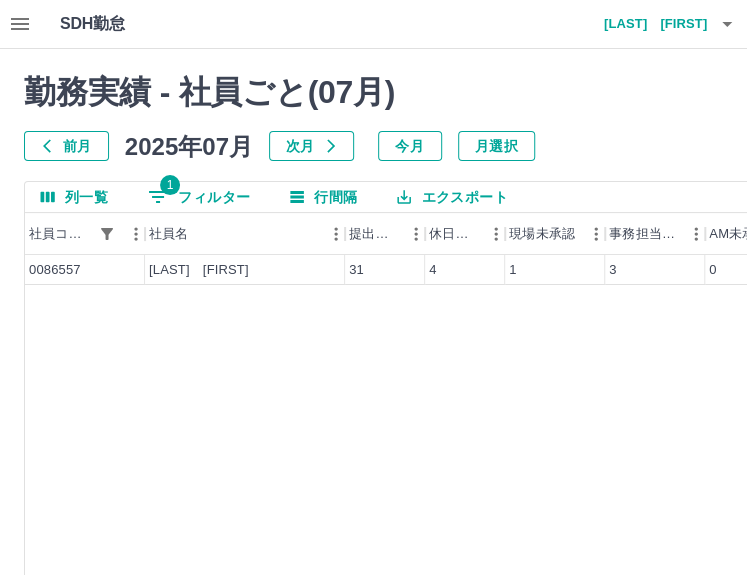 scroll, scrollTop: 0, scrollLeft: 277, axis: horizontal 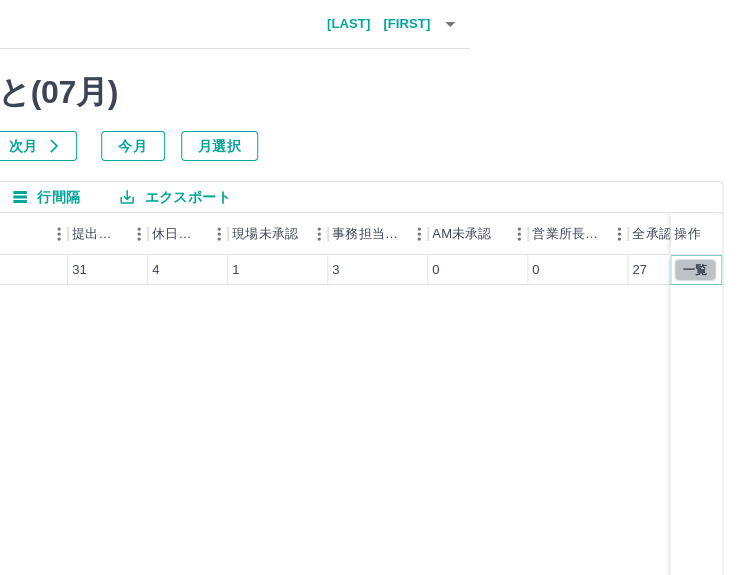 click on "一覧" at bounding box center (695, 270) 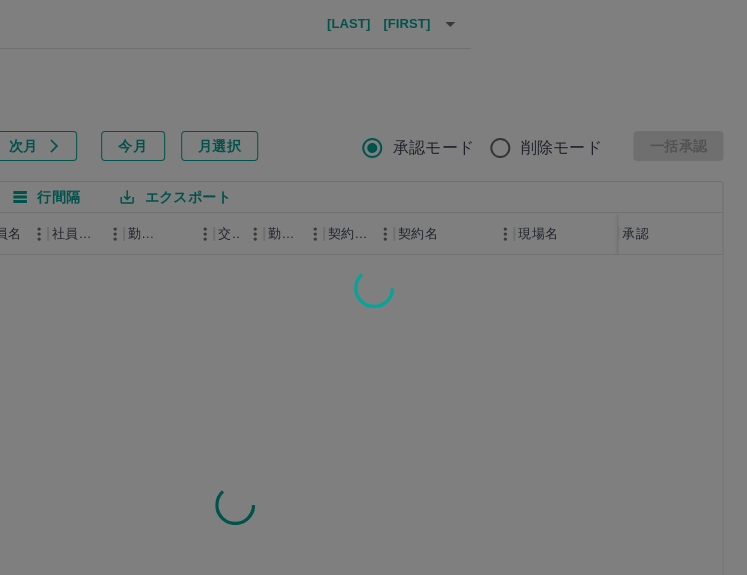 scroll, scrollTop: 0, scrollLeft: 0, axis: both 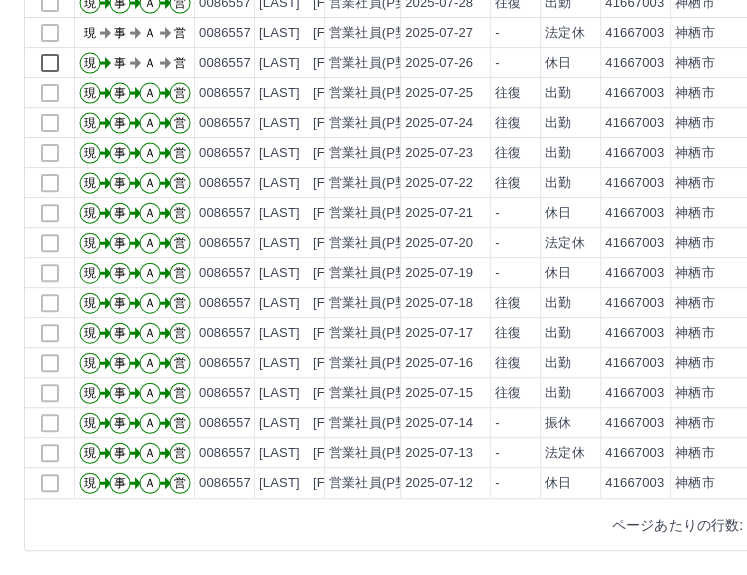 click on "ページあたりの行数:" at bounding box center (677, 525) 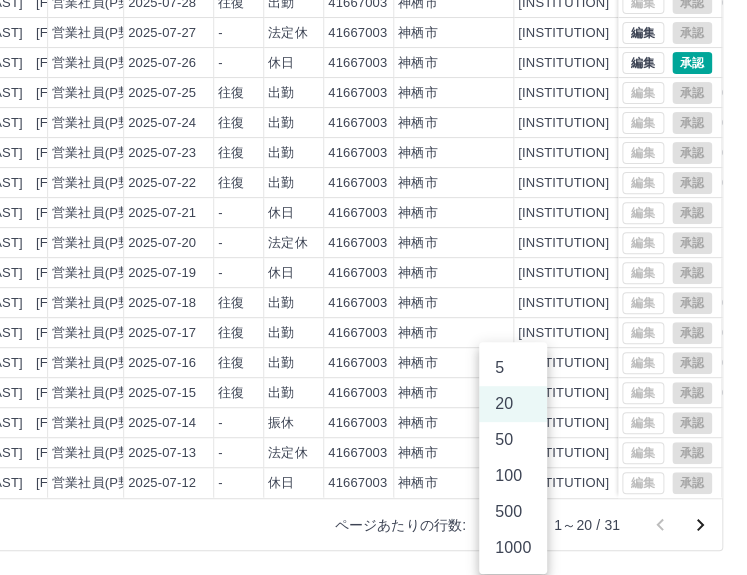 click on "SDH勤怠 [FIRST] [LAST] 勤務実績承認 前月 2025年07月 次月 今月 月選択 承認モード 削除モード 一括承認 列一覧 0 フィルター 行間隔 エクスポート 承認フロー 社員番号 社員名 社員区分 勤務日 交通費 勤務区分 契約コード 契約名 現場名 始業 終業 休憩 所定開始 所定終業 承認 現 事 Ａ 営 0086557 [LAST]　[FIRST] 営業社員(P契約) 2025-07-30 往復 出勤 41667003 [CITY] [INSTITUTION] 08:00 17:00 01:00 08:00 17:00 現 事 Ａ 営 0086557 [LAST]　[FIRST] 営業社員(P契約) 2025-07-29 往復 出勤 41667003 [CITY] [INSTITUTION] 08:00 17:00 01:00 08:00 17:00 現 事 Ａ 営 0086557 [LAST]　[FIRST] 営業社員(P契約) 2025-07-28 往復 出勤 41667003 [CITY] [INSTITUTION] 08:00 17:00 01:00 08:00 17:00 現 事 Ａ 営 0086557 [LAST]　[FIRST] 営業社員(P契約) 2025-07-27  -  法定休 41667003 [CITY] [INSTITUTION] - - - - - 現 事 -" at bounding box center (96, 152) 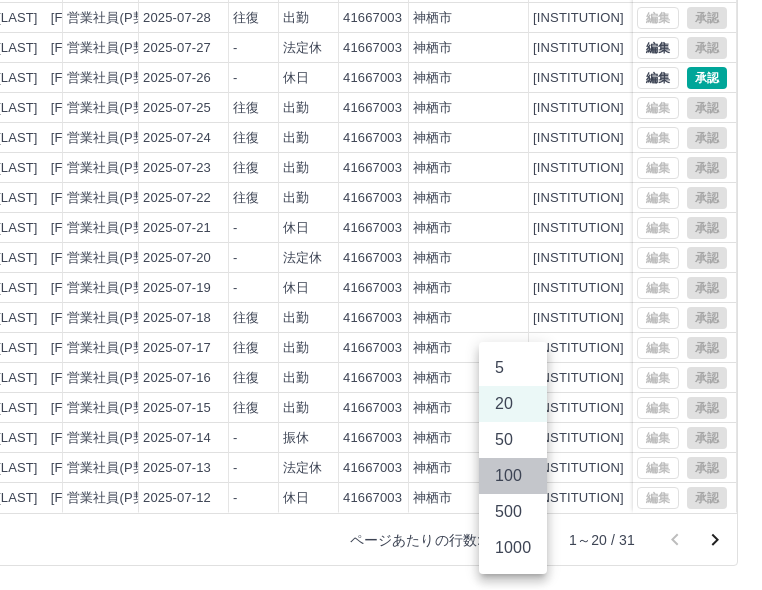 click on "100" at bounding box center (513, 476) 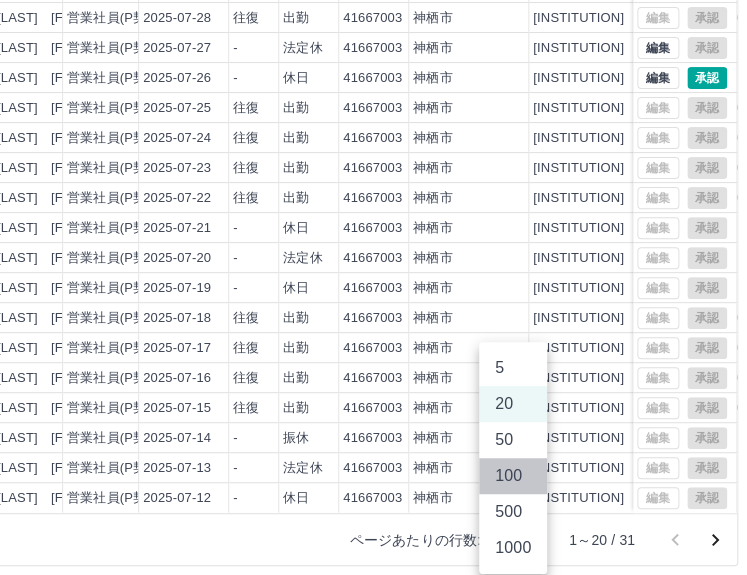 scroll, scrollTop: 0, scrollLeft: 0, axis: both 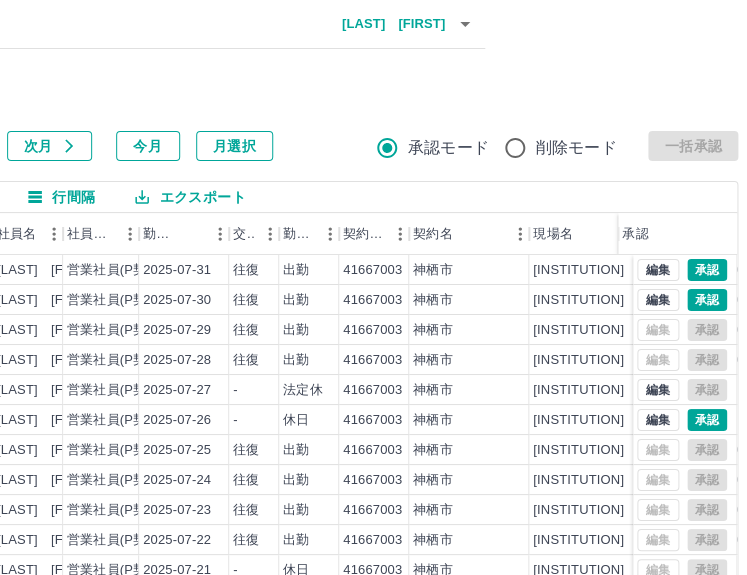 click on "エクスポート" at bounding box center (190, 197) 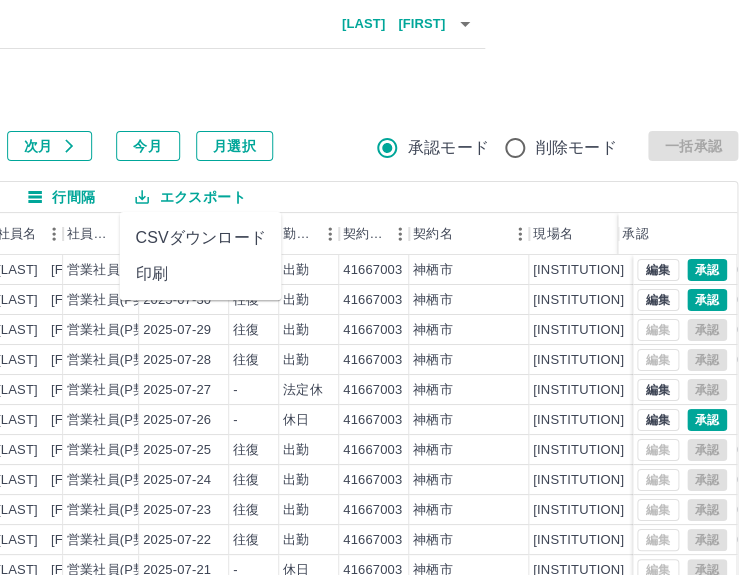 click on "CSVダウンロード 印刷" at bounding box center [200, 256] 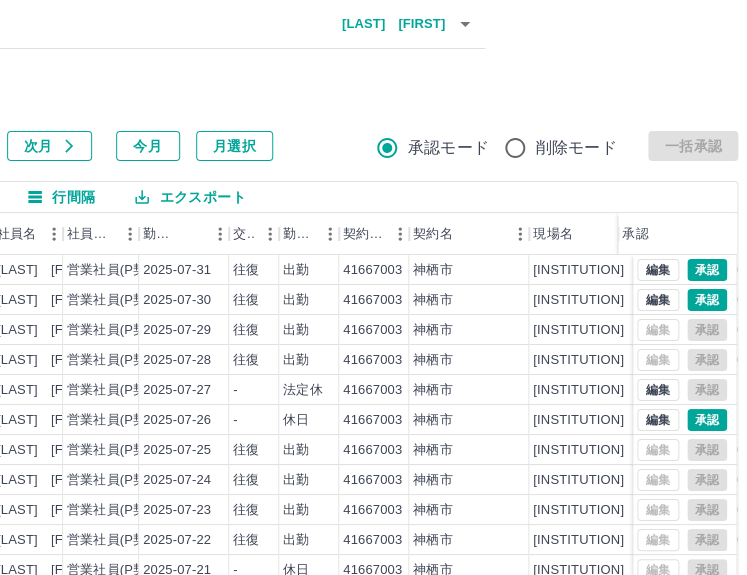 scroll, scrollTop: 0, scrollLeft: 0, axis: both 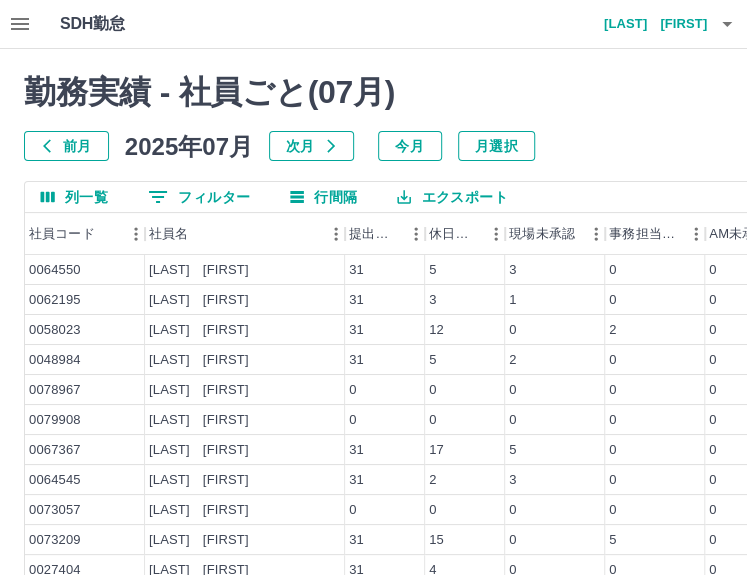 click on "0 フィルター" at bounding box center [199, 197] 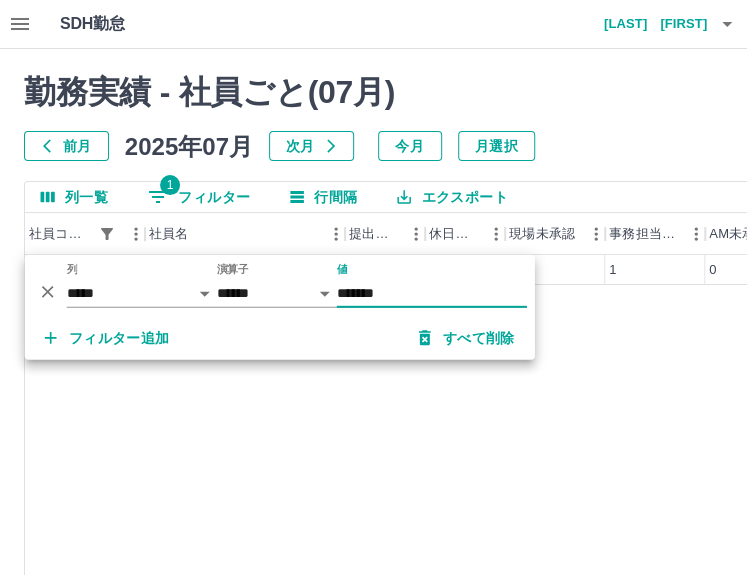 type on "*******" 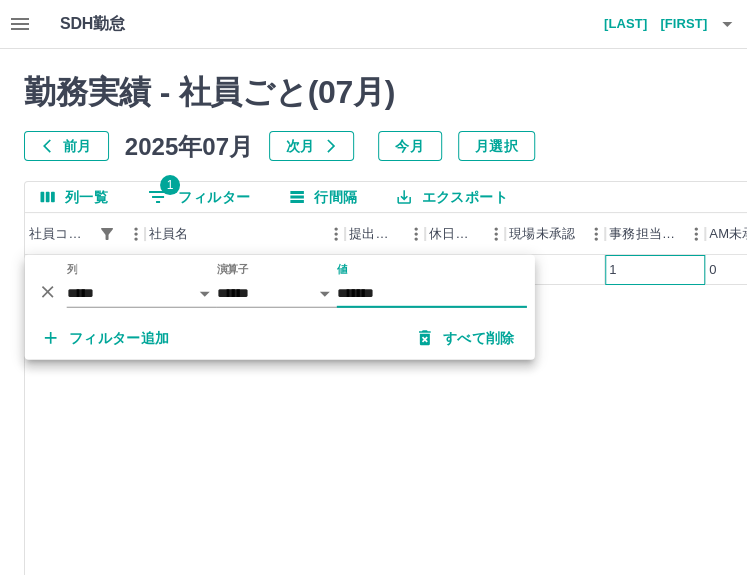 click on "1" at bounding box center [655, 270] 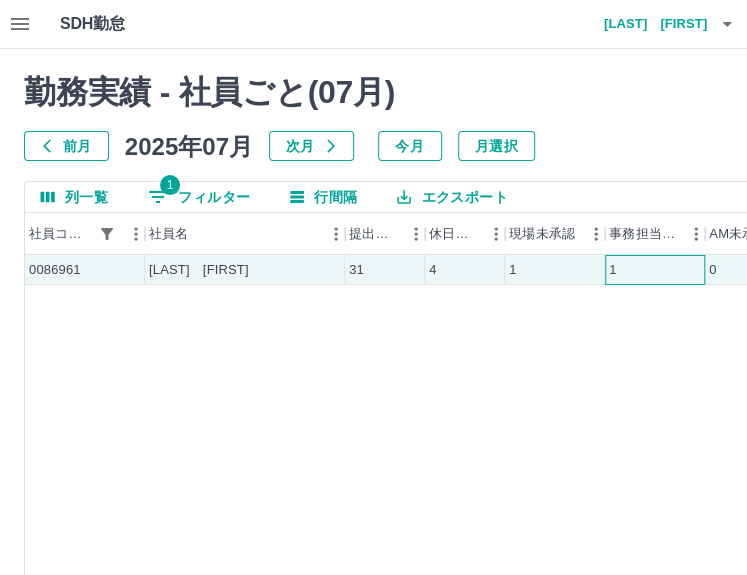 scroll, scrollTop: 0, scrollLeft: 277, axis: horizontal 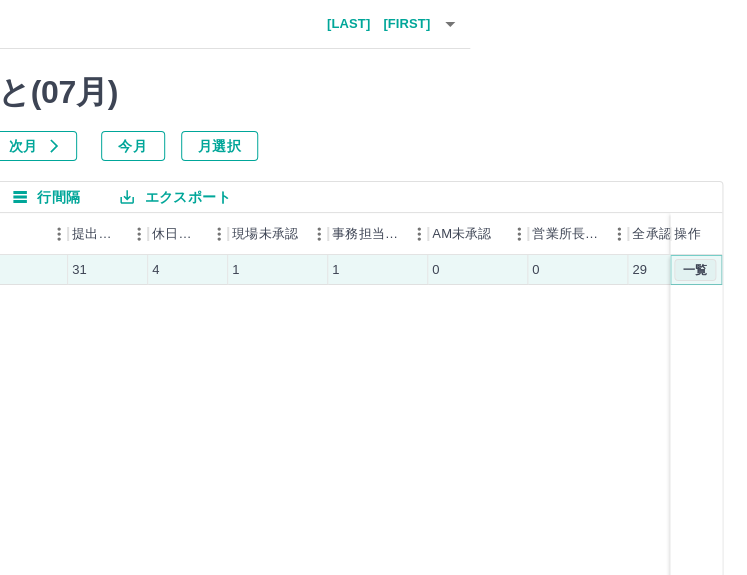 click on "一覧" at bounding box center [695, 270] 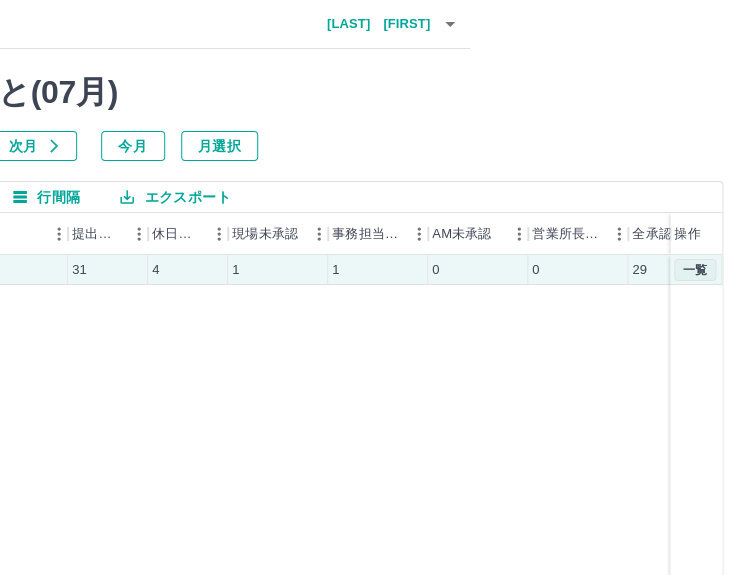 scroll, scrollTop: 0, scrollLeft: 0, axis: both 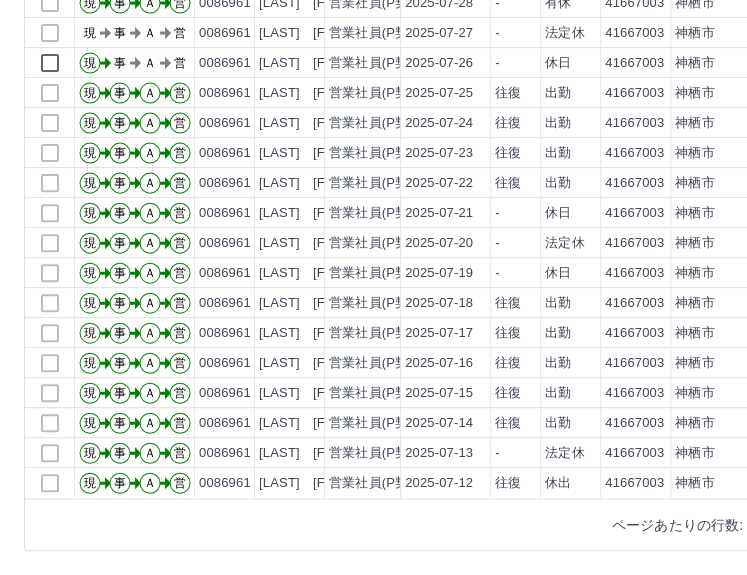 click on "ページあたりの行数:" at bounding box center [677, 525] 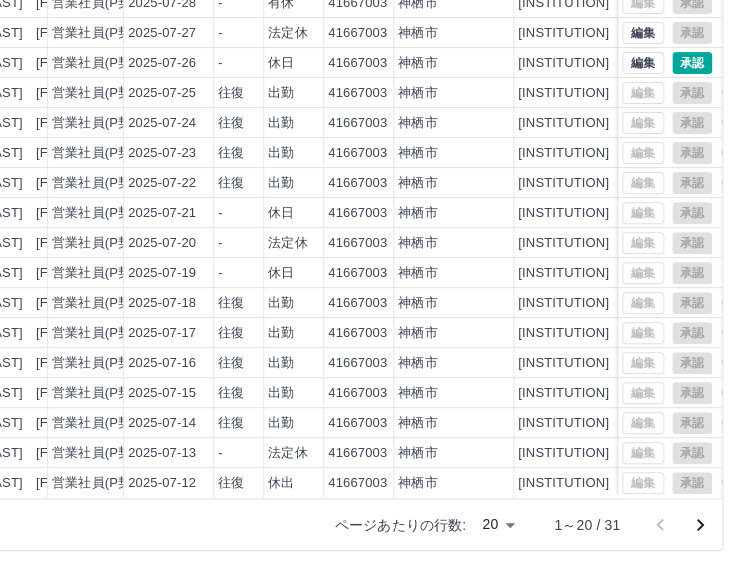 click on "SDH勤怠 [FIRST] [LAST] 勤務実績承認 前月 2025年07月 次月 今月 月選択 承認モード 削除モード 一括承認 列一覧 0 フィルター 行間隔 エクスポート 承認フロー 社員番号 社員名 社員区分 勤務日 交通費 勤務区分 契約コード 契約名 現場名 始業 終業 休憩 所定開始 所定終業 承認 現 事 Ａ 営 0086961 [LAST]　[FIRST] 営業社員(P契約) 2025-07-30 往復 出勤 41667003 [CITY] [INSTITUTION] 08:00 17:00 01:00 08:00 17:00 現 事 Ａ 営 0086961 [LAST]　[FIRST] 営業社員(P契約) 2025-07-29 往復 出勤 41667003 [CITY] [INSTITUTION] 08:00 17:00 01:00 08:00 17:00 現 事 Ａ 営 0086961 [LAST]　[FIRST] 営業社員(P契約) 2025-07-28  -  有休 41667003 [CITY] [INSTITUTION] - - - 08:00 17:00 現 事 Ａ 営 0086961 [LAST]　[FIRST] 営業社員(P契約) 2025-07-27  -  法定休 41667003 [CITY] [INSTITUTION] - - - - - 現 事 Ａ 営 0086961 -" at bounding box center (96, 152) 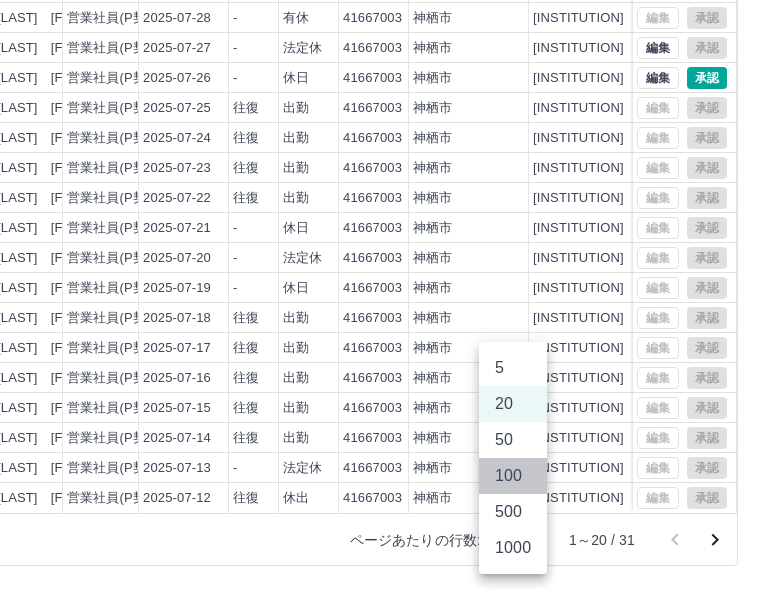 click on "100" at bounding box center [513, 476] 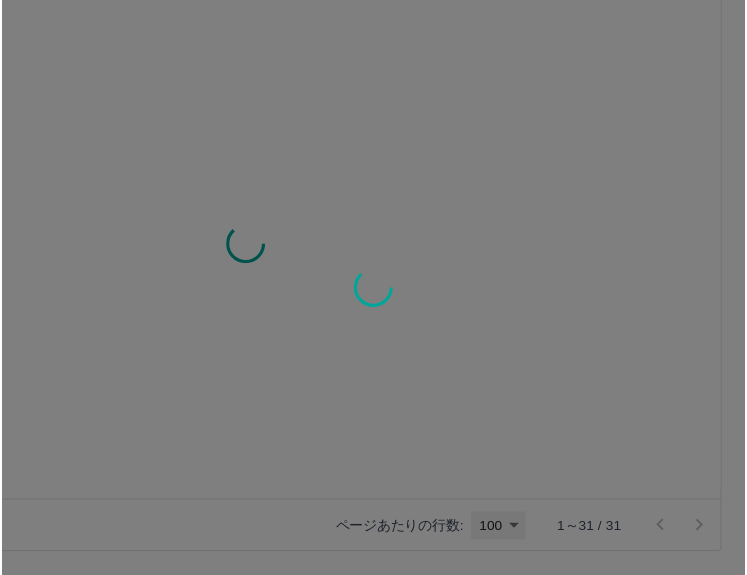 scroll, scrollTop: 0, scrollLeft: 0, axis: both 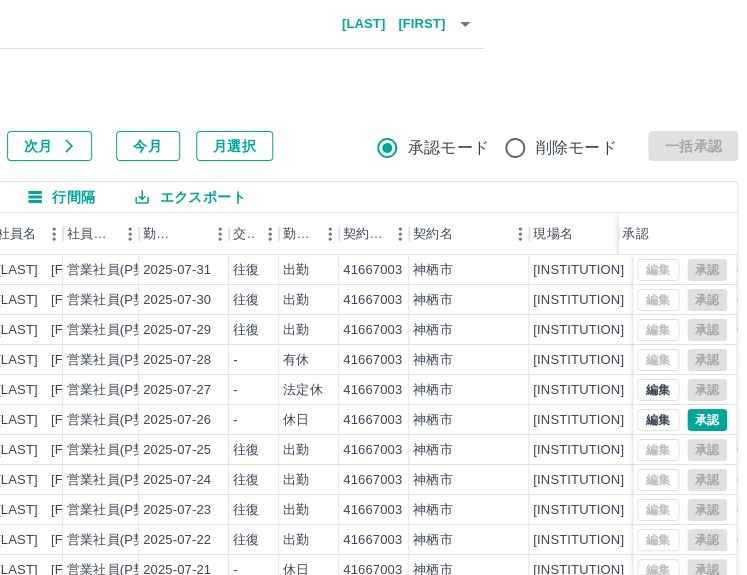 click on "エクスポート" at bounding box center (190, 197) 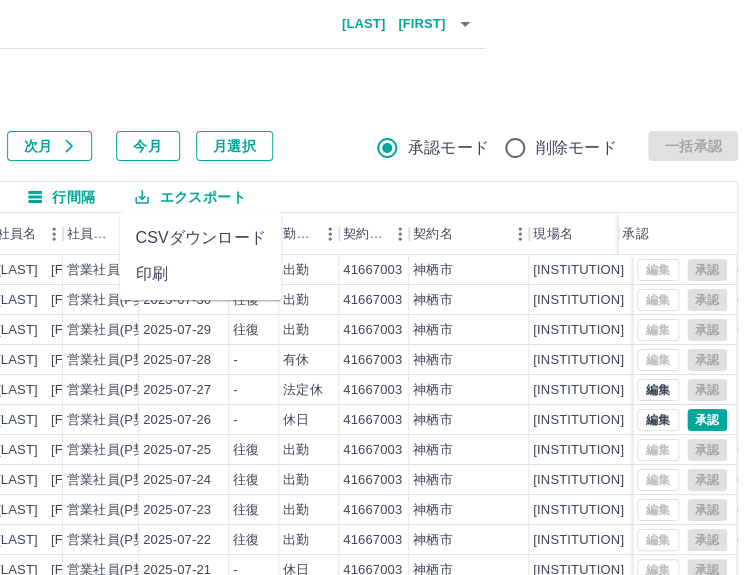 click on "CSVダウンロード" at bounding box center (200, 238) 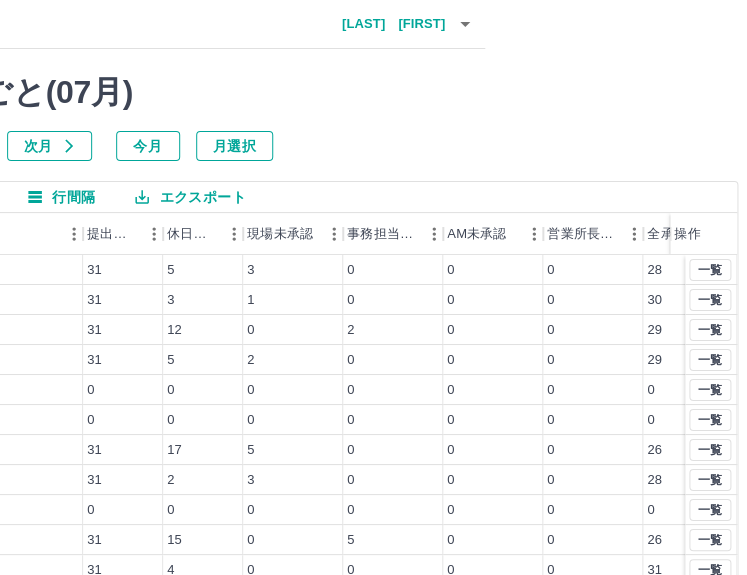 scroll, scrollTop: 0, scrollLeft: 0, axis: both 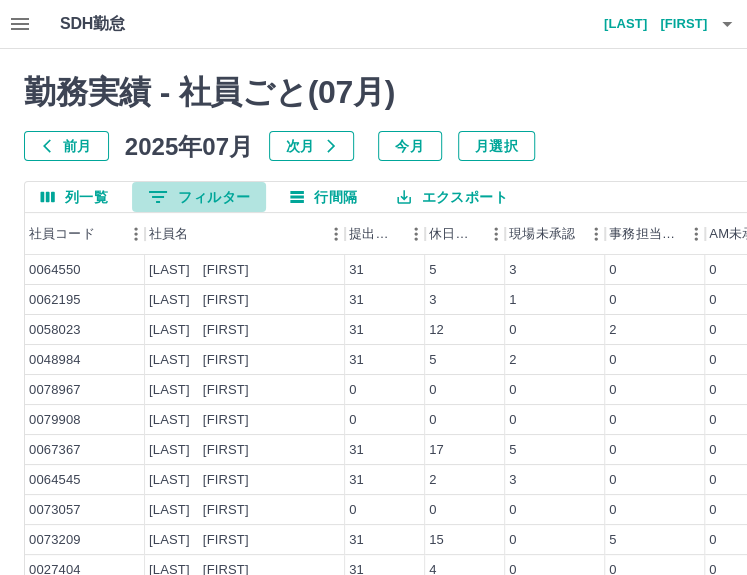 click on "0 フィルター" at bounding box center [199, 197] 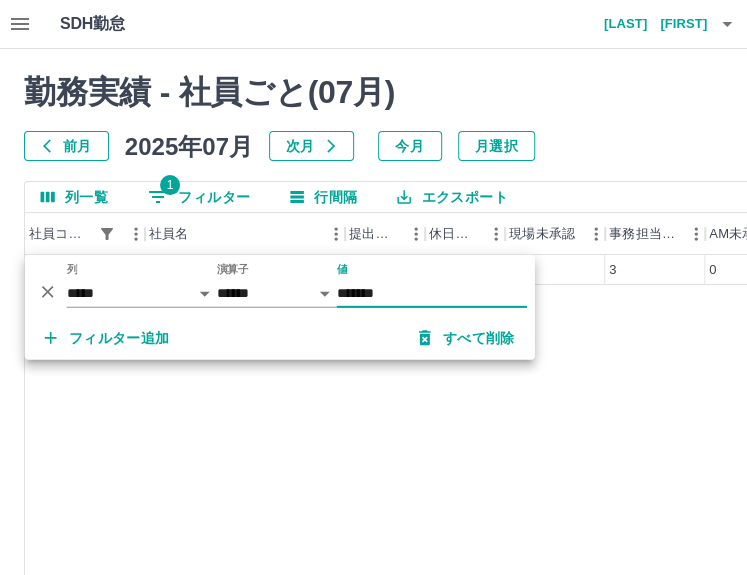 type on "*******" 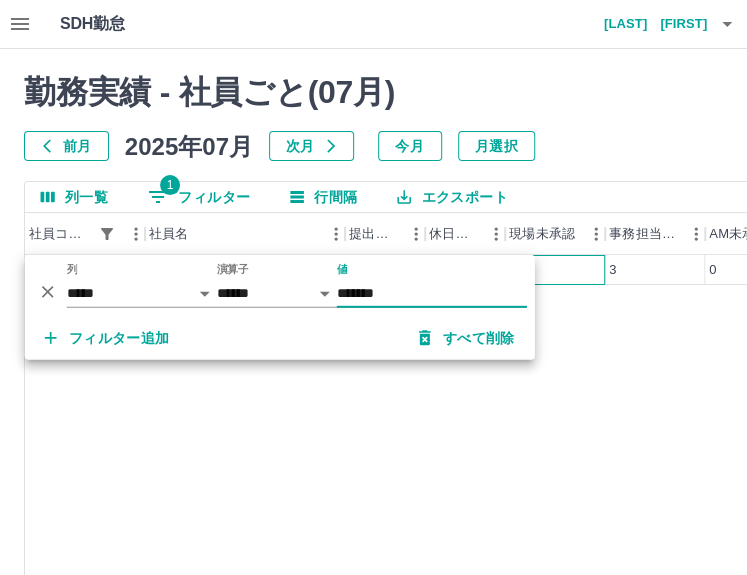 click on "1" at bounding box center [555, 270] 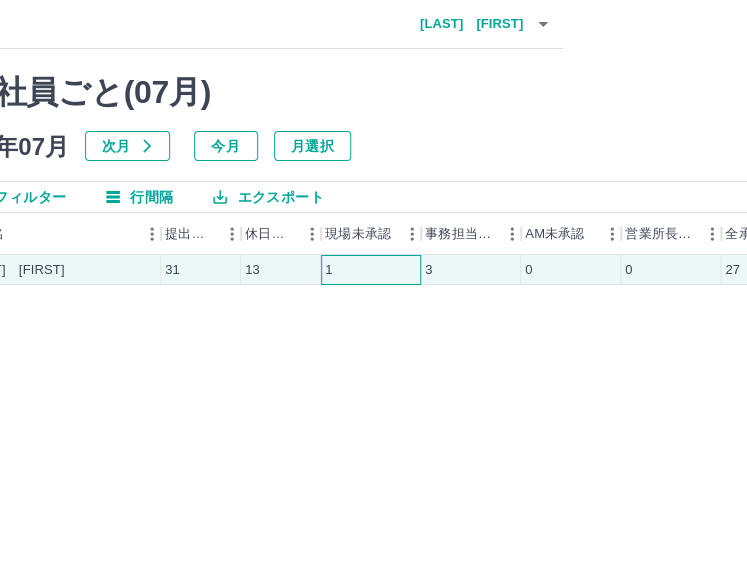 scroll, scrollTop: 0, scrollLeft: 277, axis: horizontal 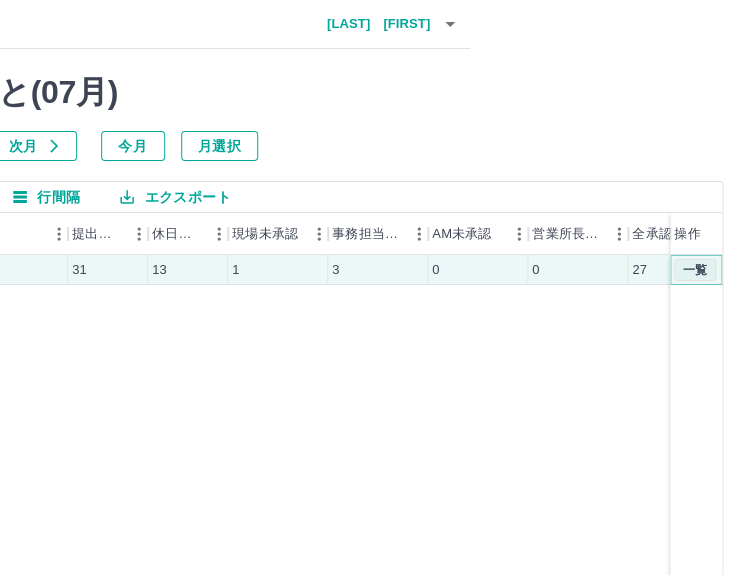 click on "一覧" at bounding box center (695, 270) 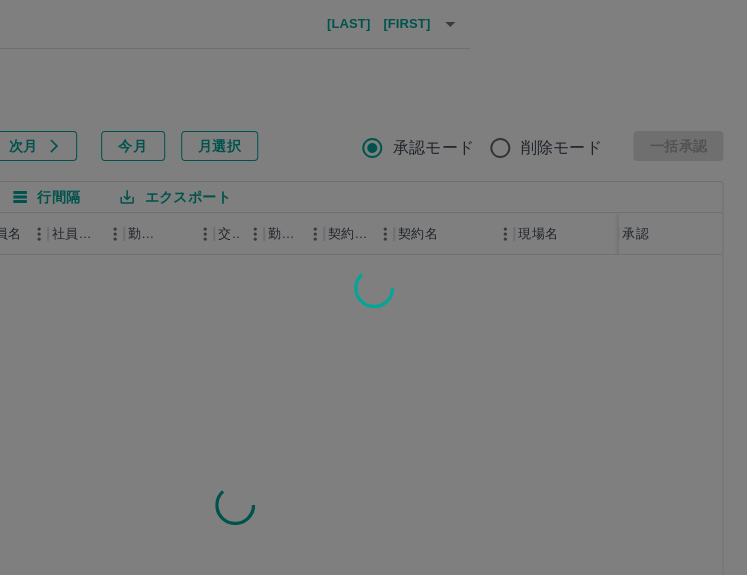 scroll, scrollTop: 0, scrollLeft: 0, axis: both 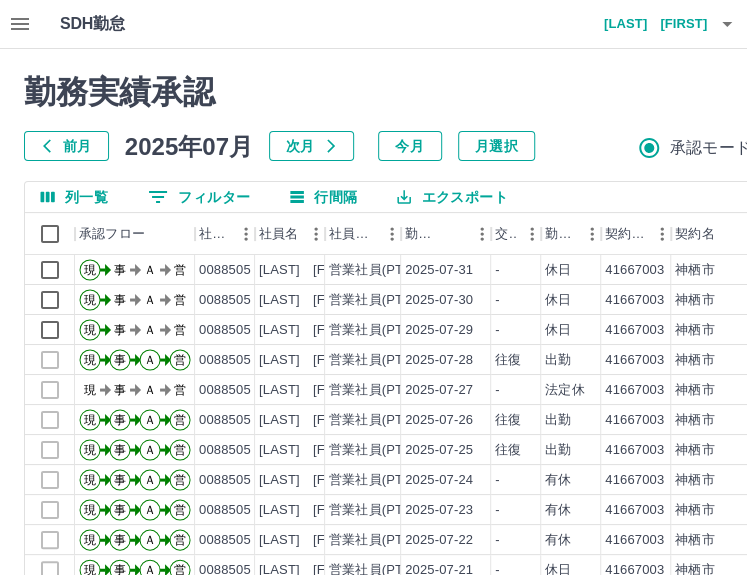 click on "エクスポート" at bounding box center [452, 197] 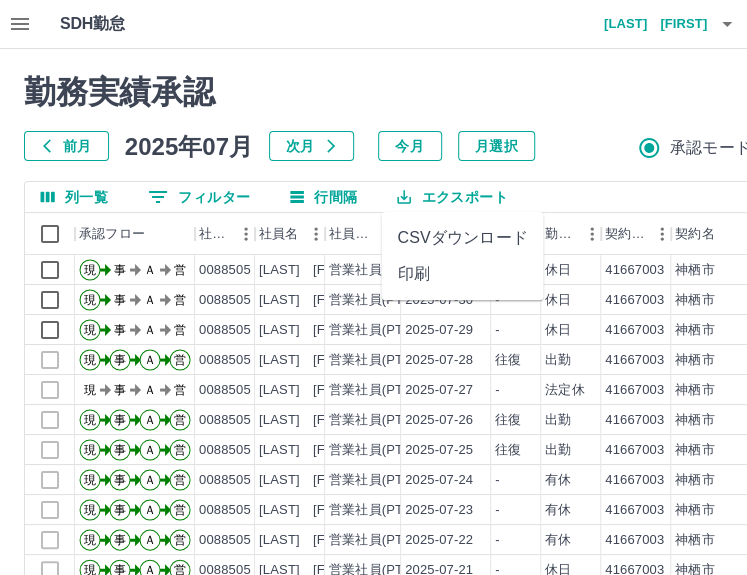 click on "CSVダウンロード" at bounding box center (462, 238) 